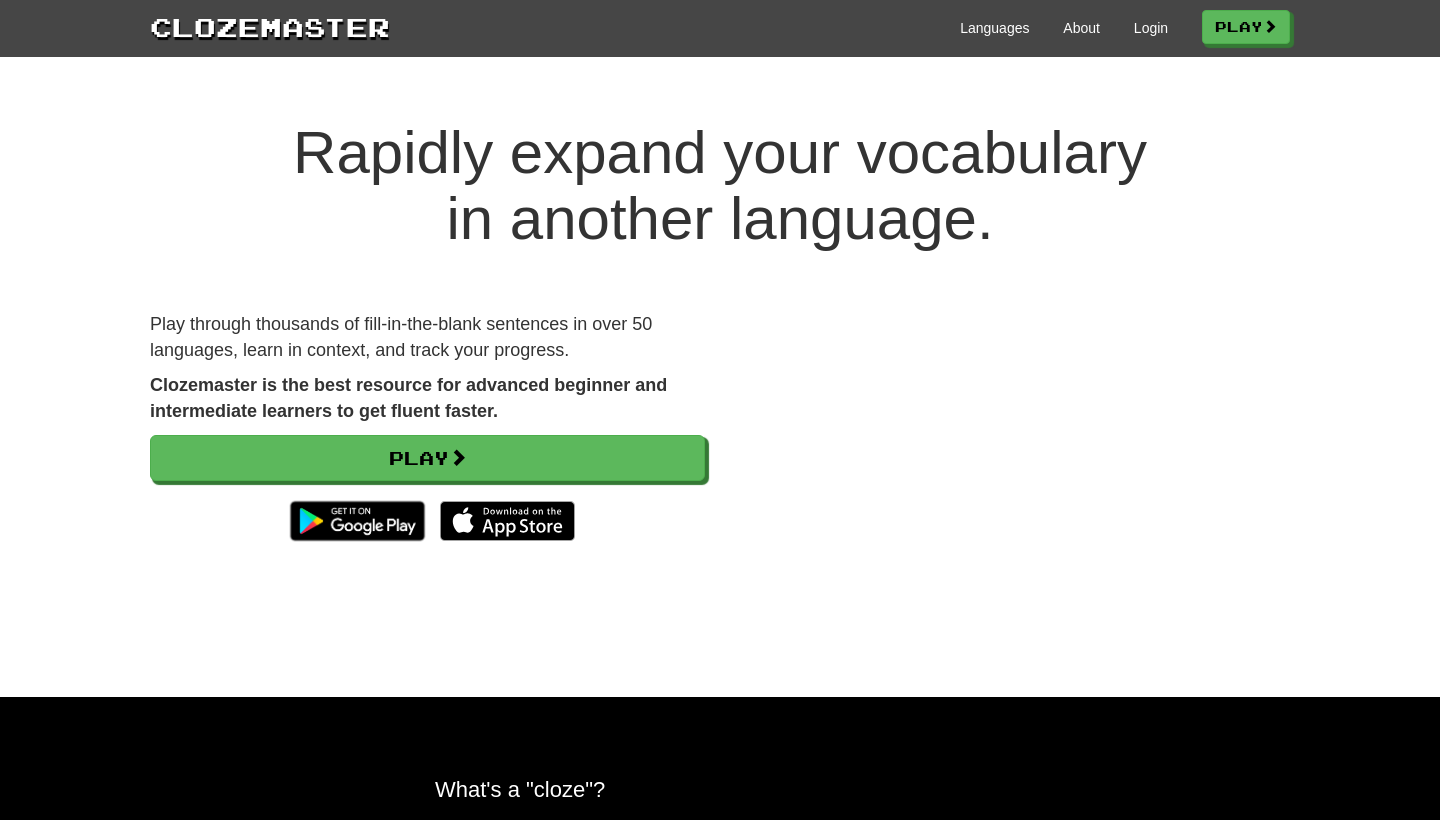 scroll, scrollTop: 0, scrollLeft: 0, axis: both 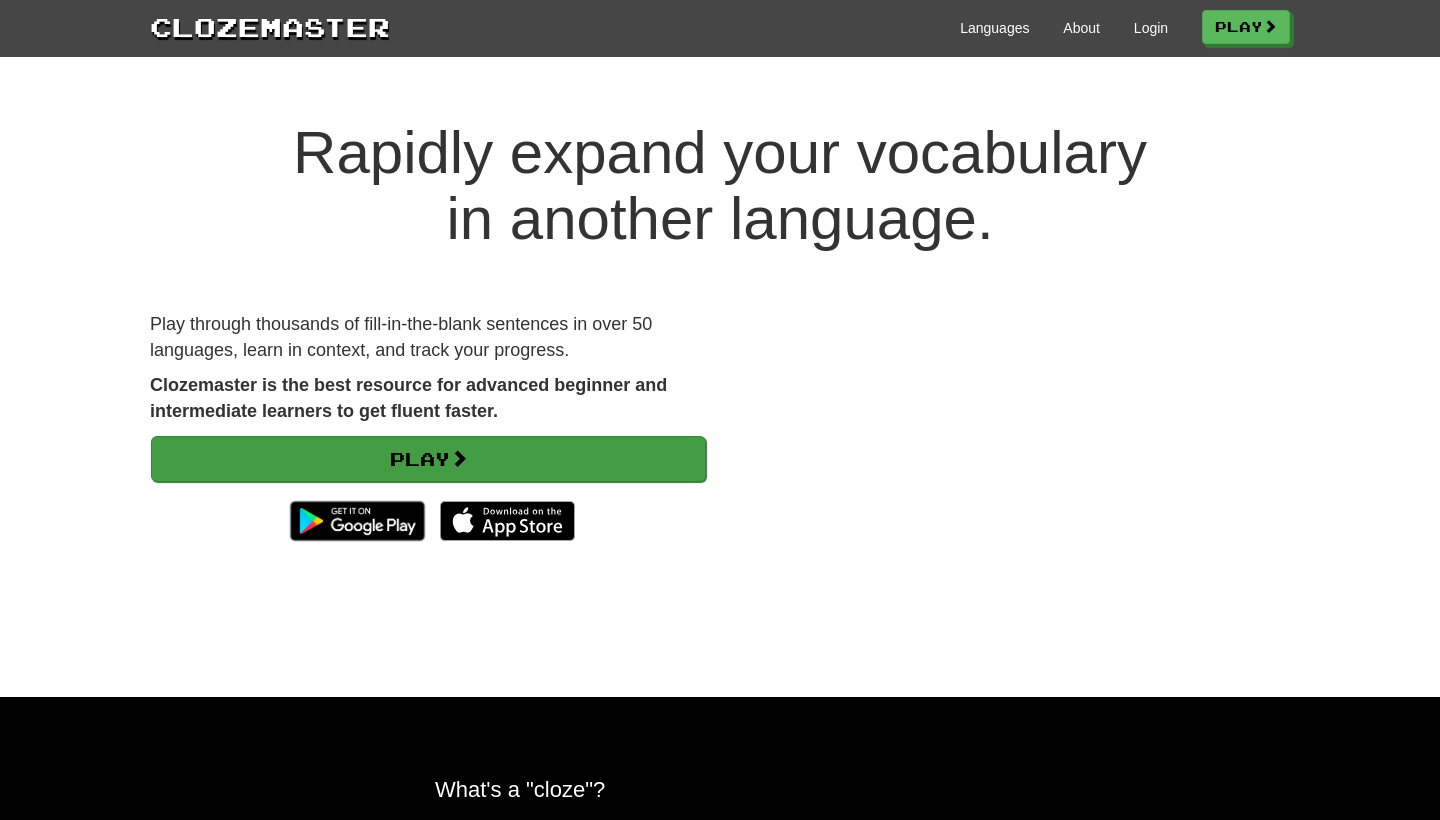 click at bounding box center [459, 458] 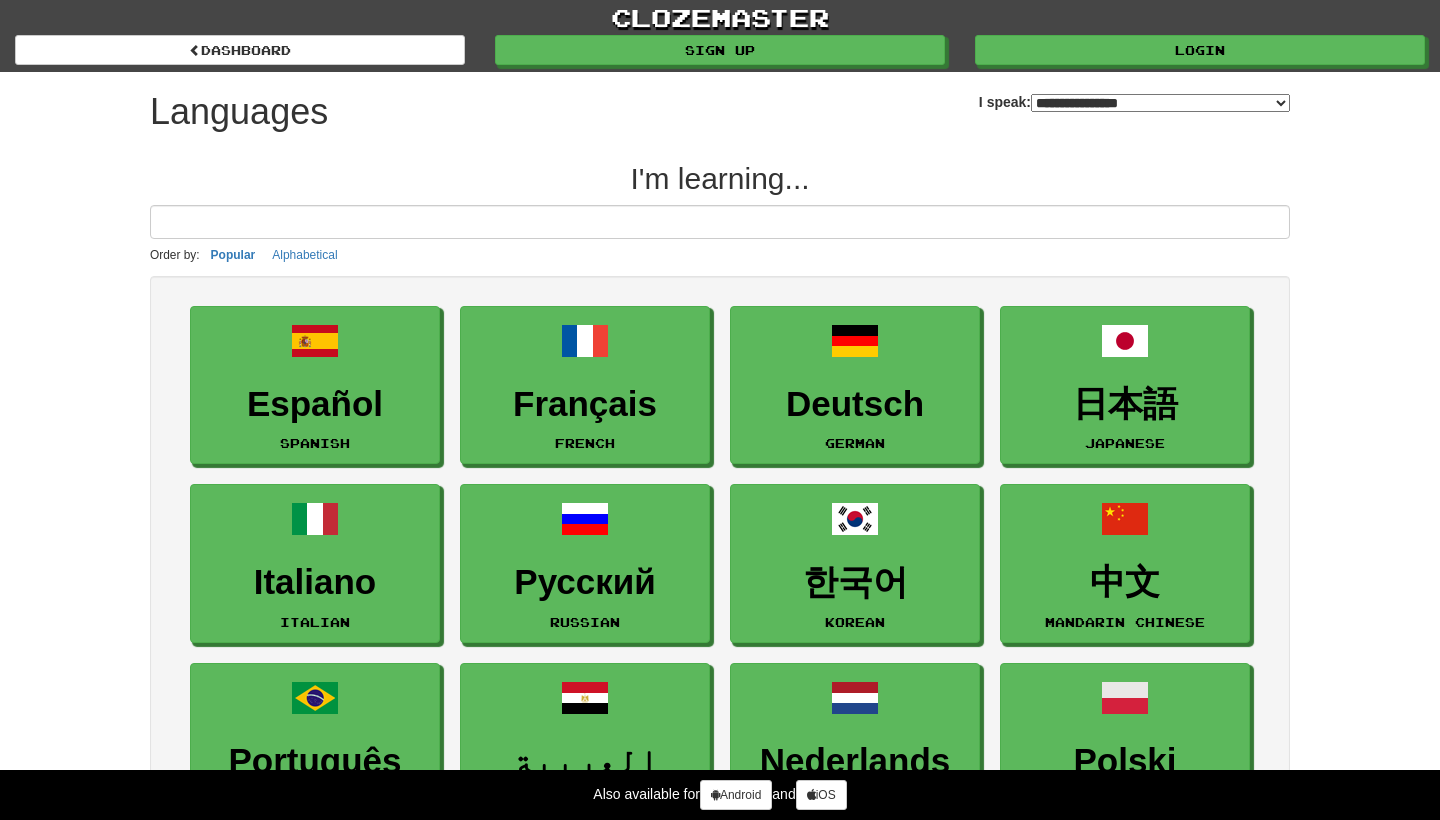 select on "*******" 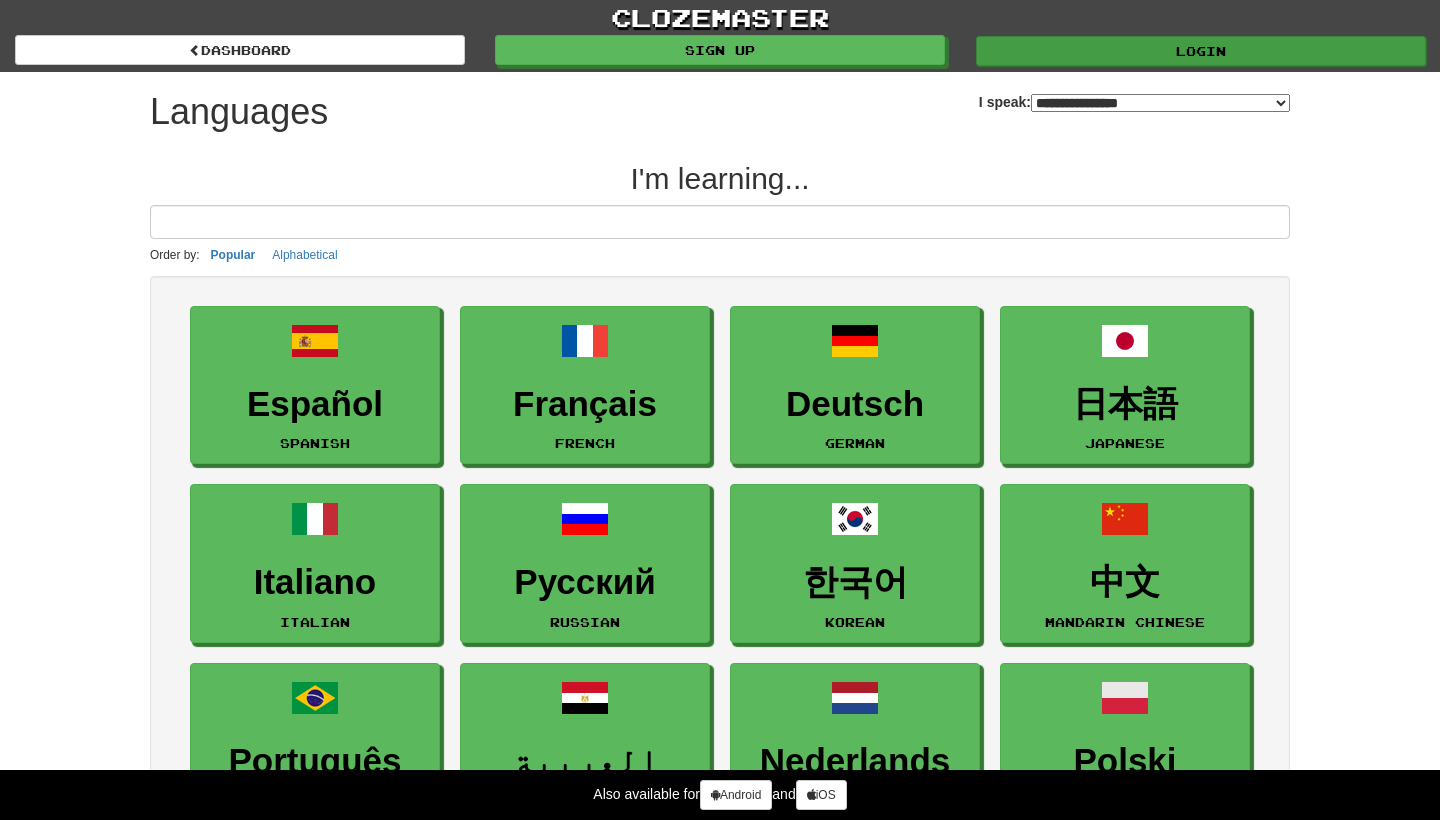 click on "Login" at bounding box center (1201, 51) 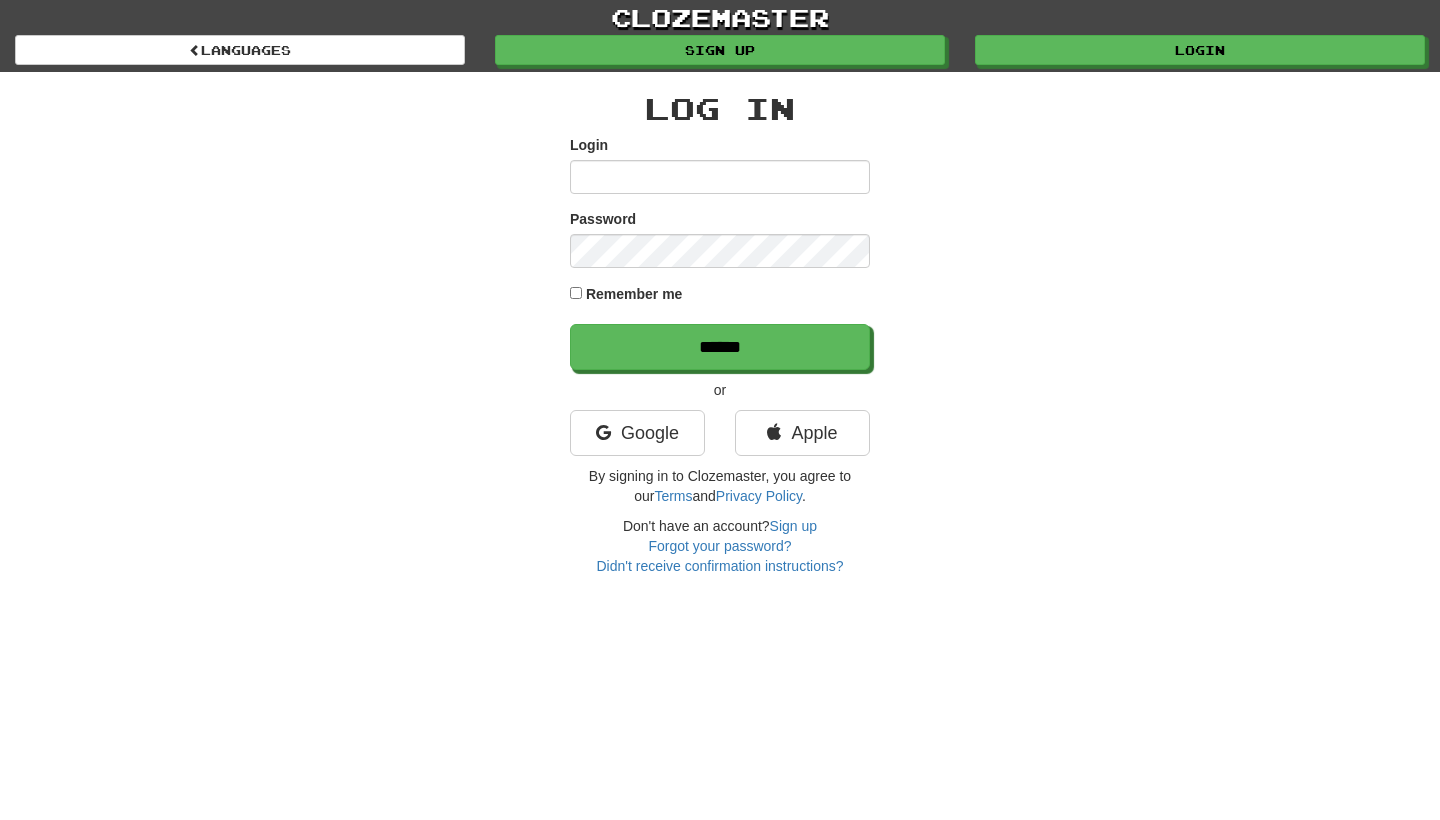 scroll, scrollTop: 0, scrollLeft: 0, axis: both 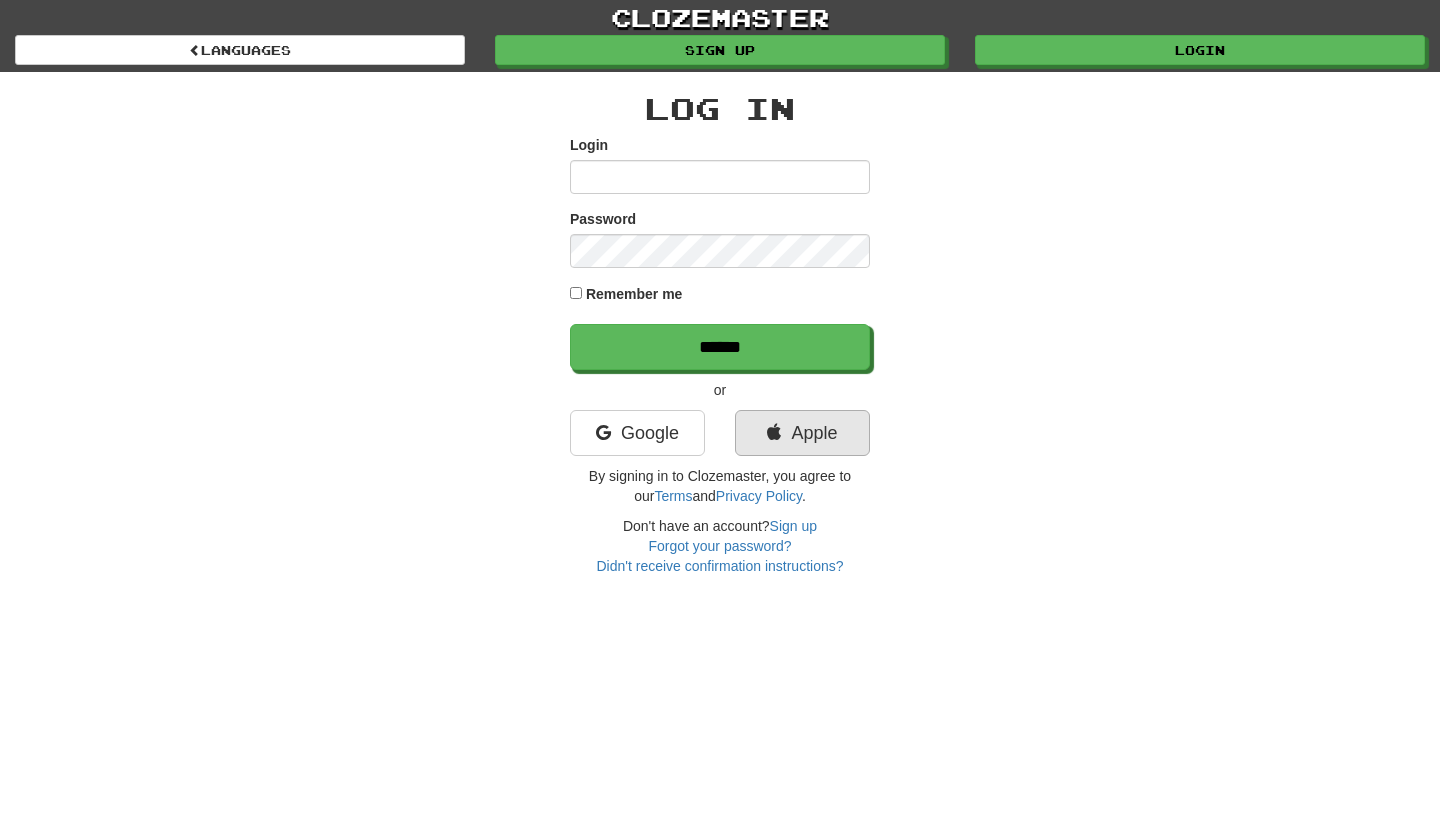 click on "Apple" at bounding box center (802, 433) 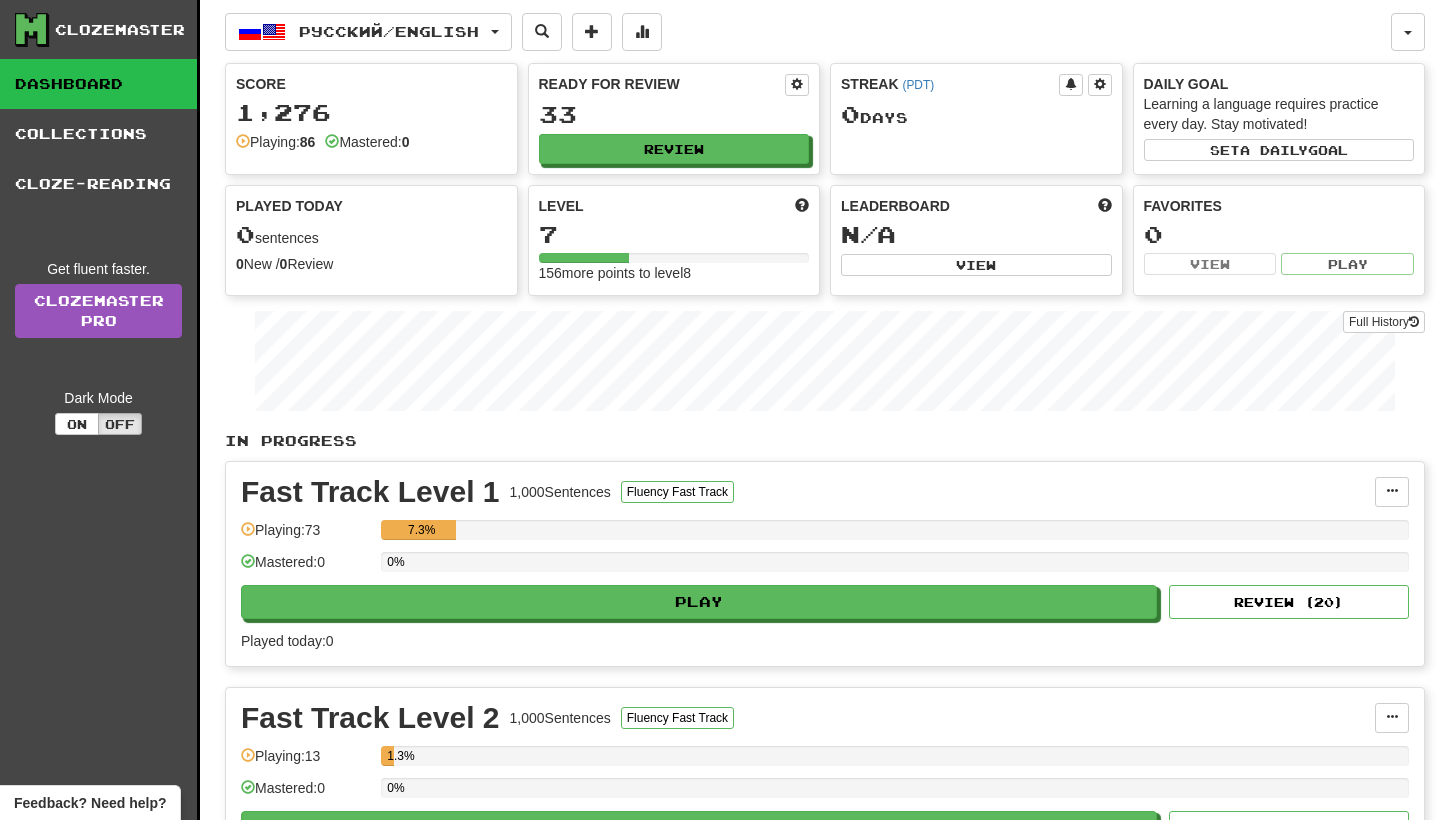scroll, scrollTop: 0, scrollLeft: 0, axis: both 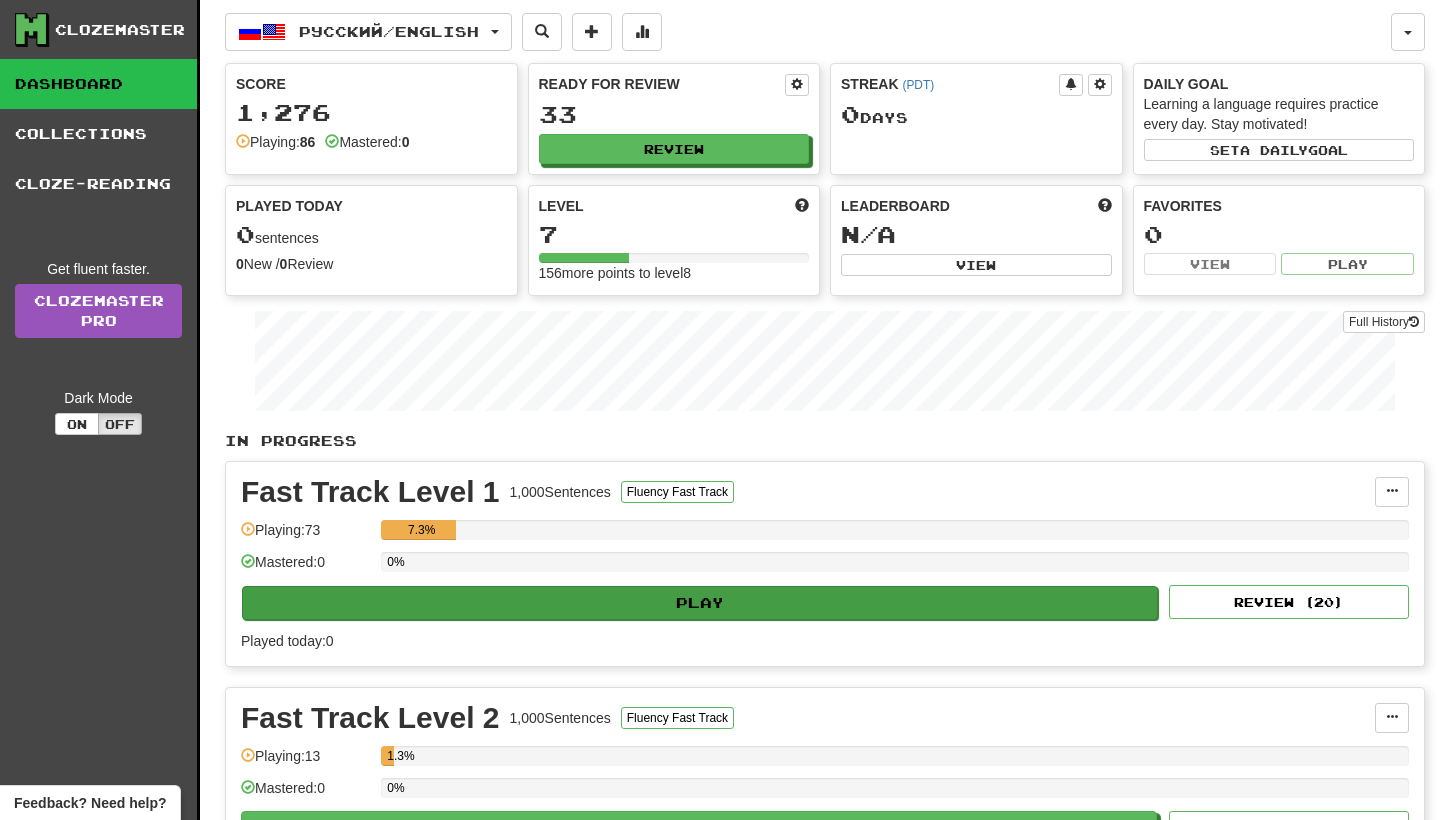 click on "Play" at bounding box center [700, 603] 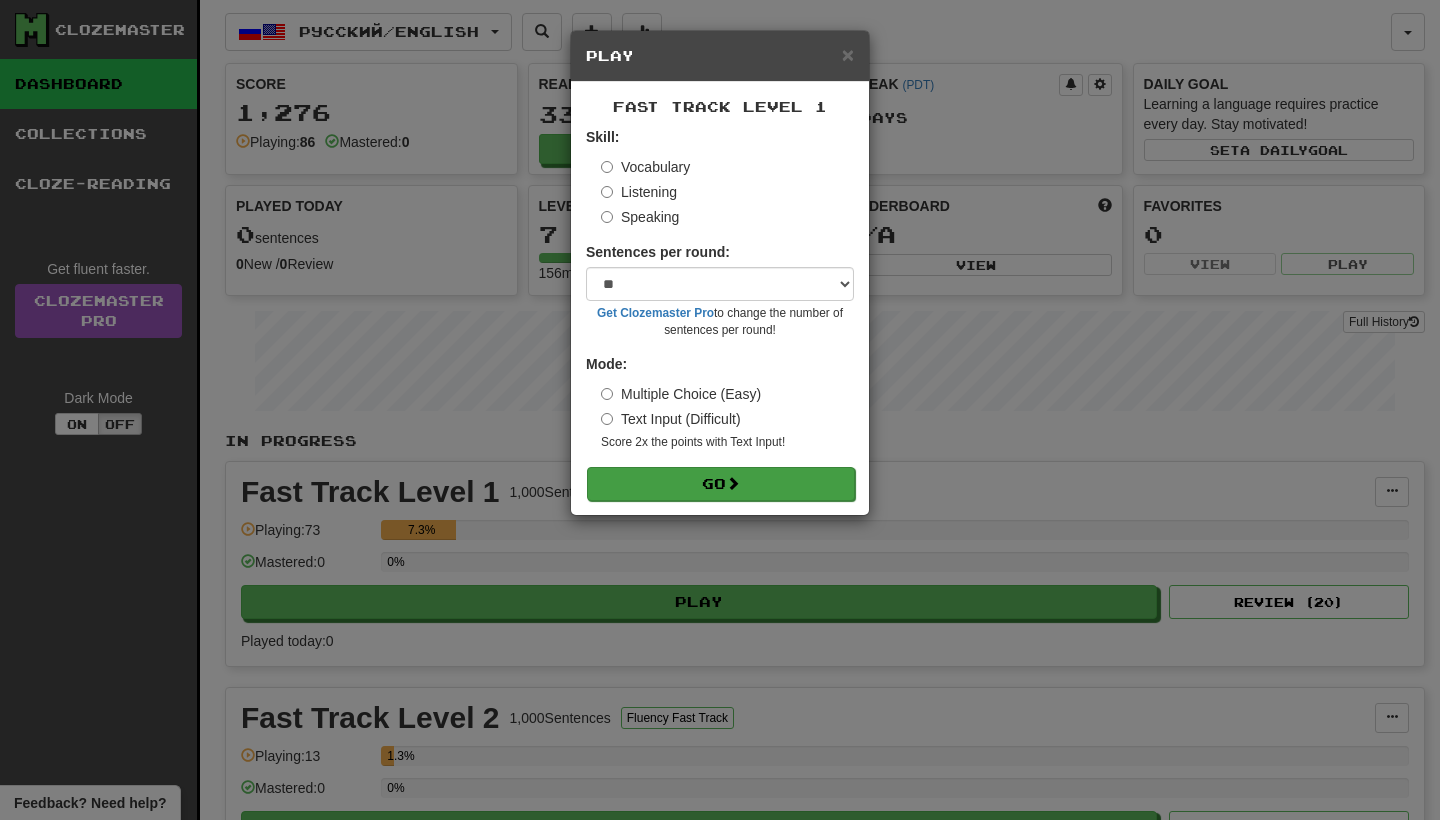 click on "Go" at bounding box center (721, 484) 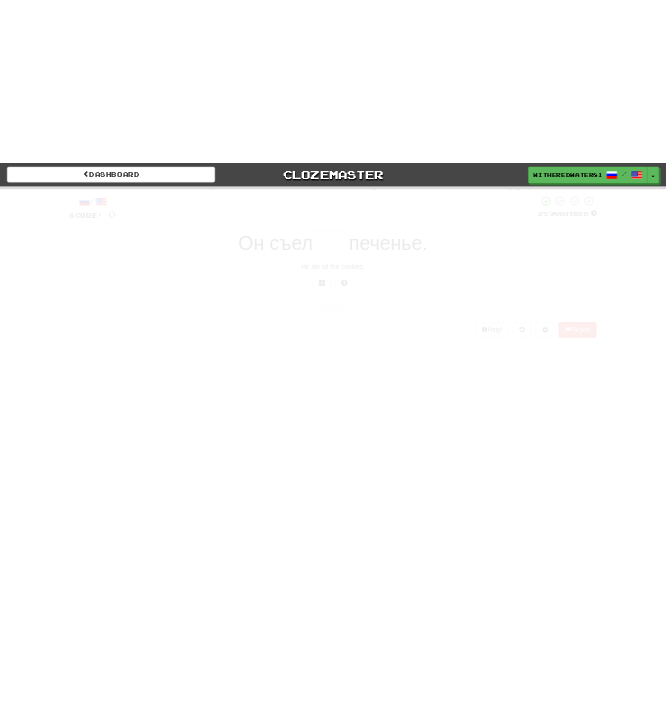 scroll, scrollTop: 0, scrollLeft: 0, axis: both 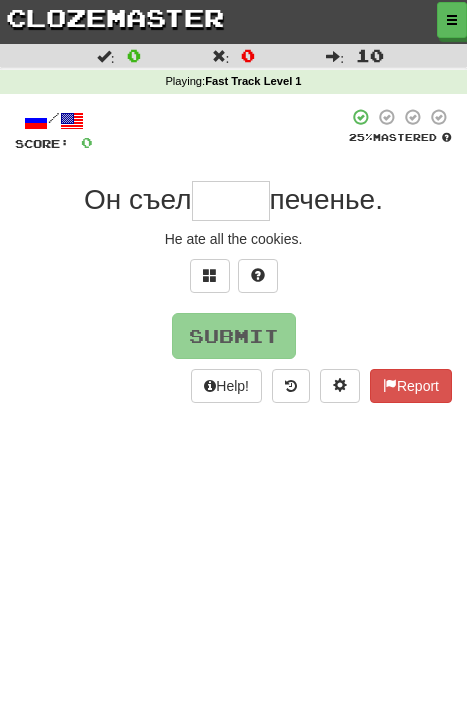 click at bounding box center [233, 281] 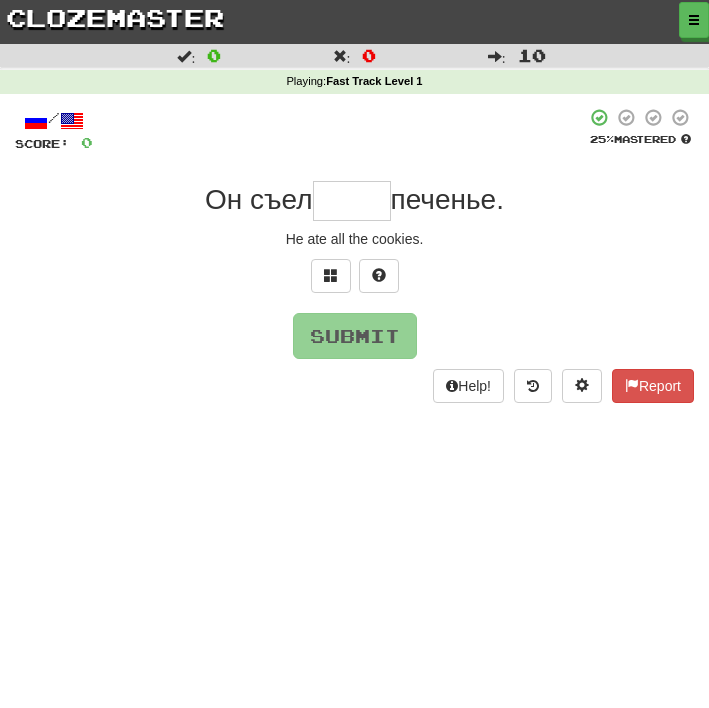 click at bounding box center (352, 201) 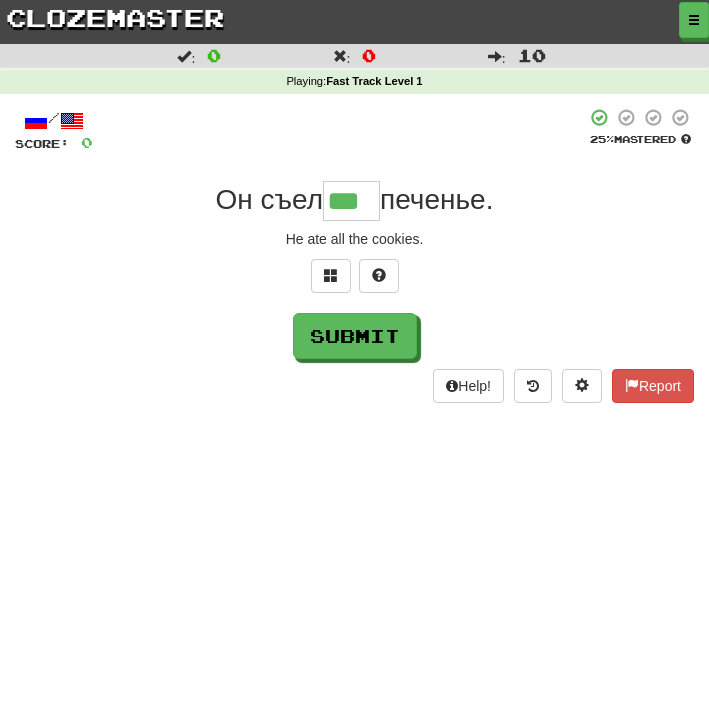 type on "***" 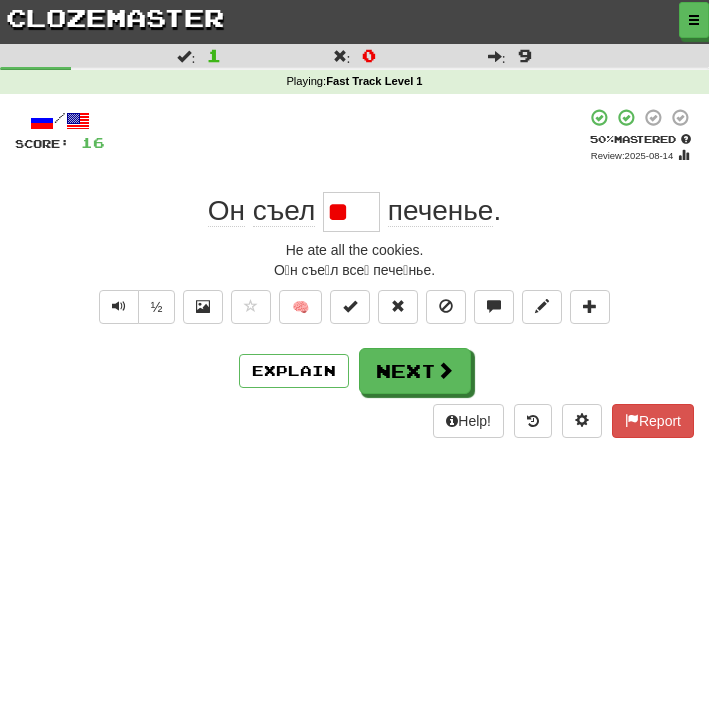 type on "***" 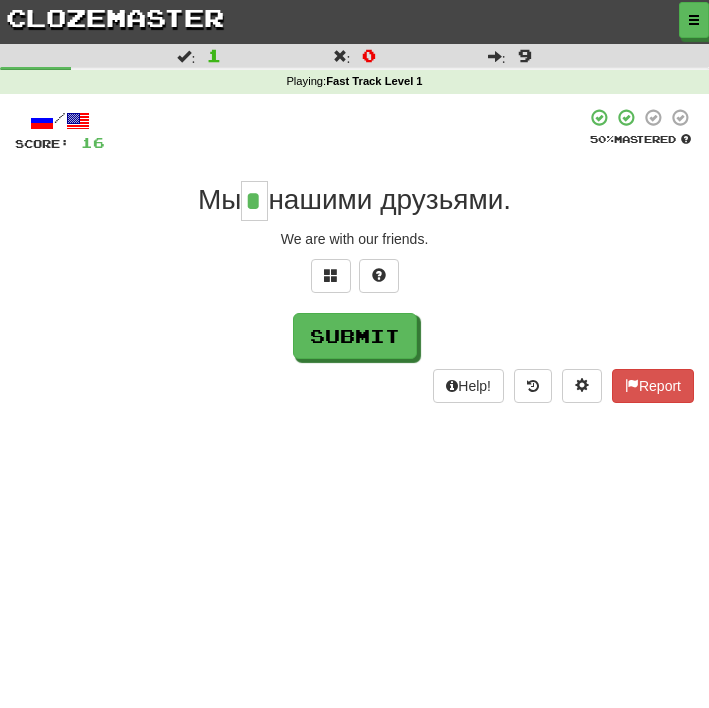type on "*" 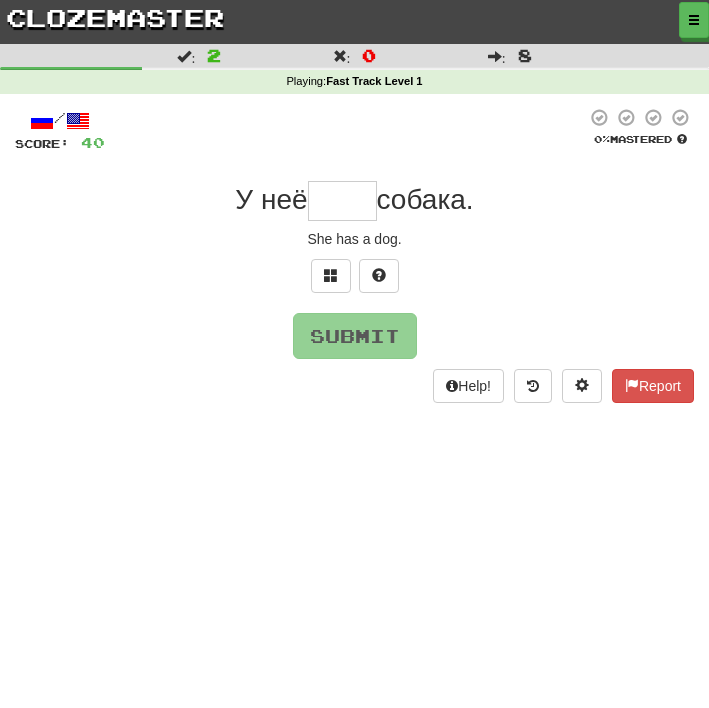 type on "*" 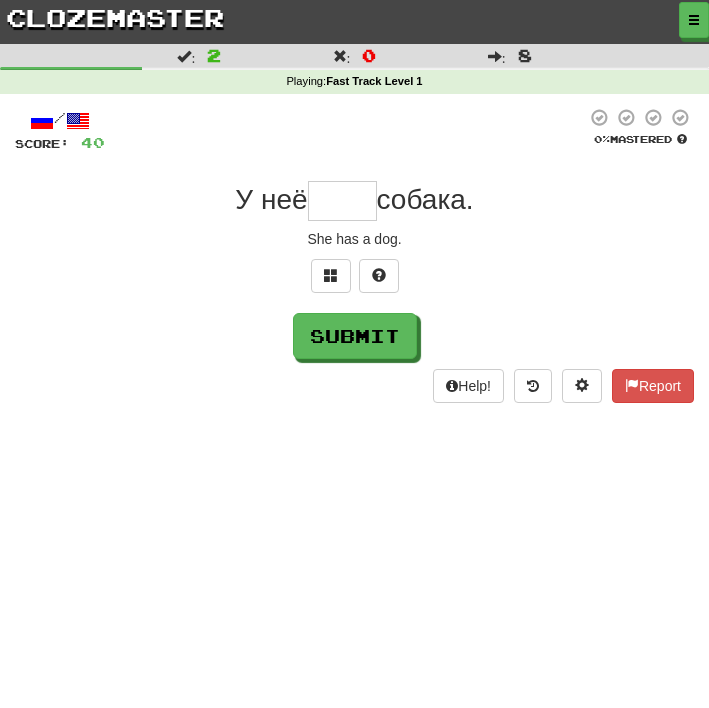 type on "*" 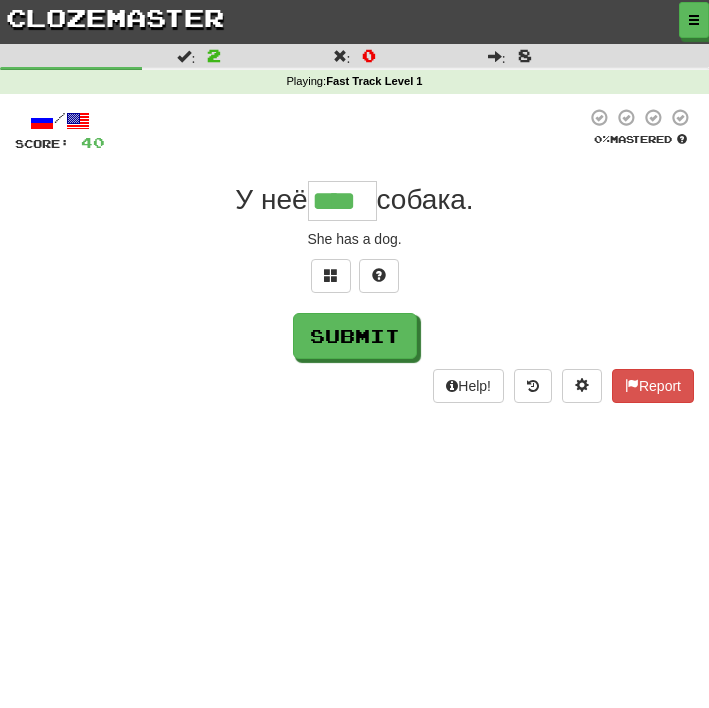 type on "****" 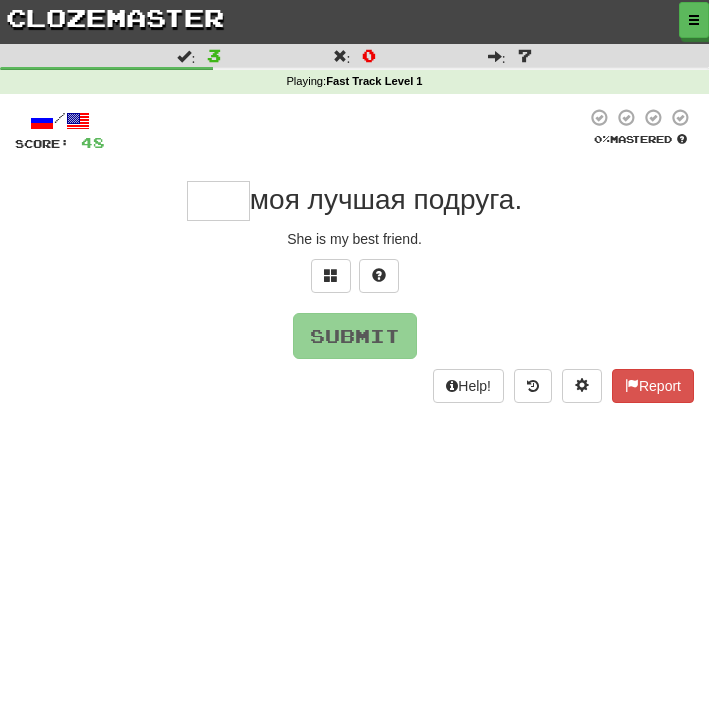 type on "*" 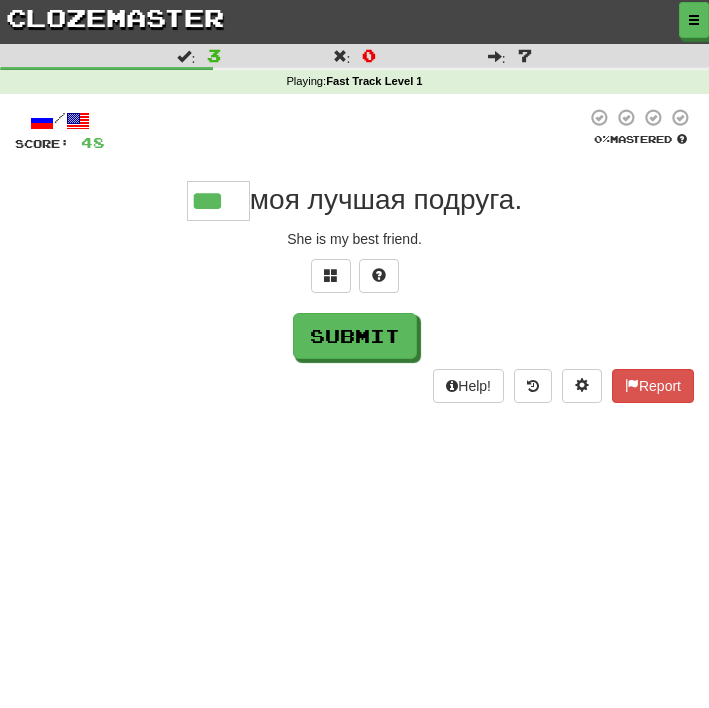 type on "***" 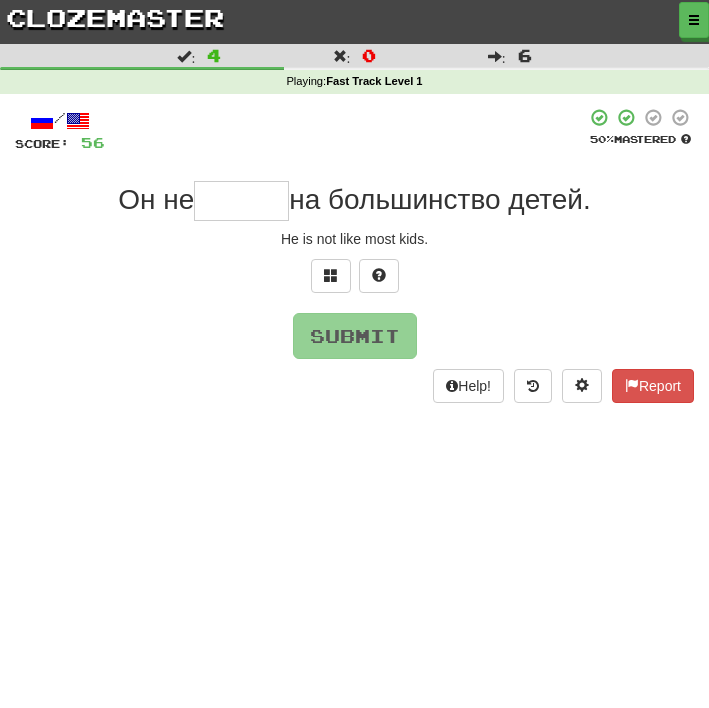 type on "*" 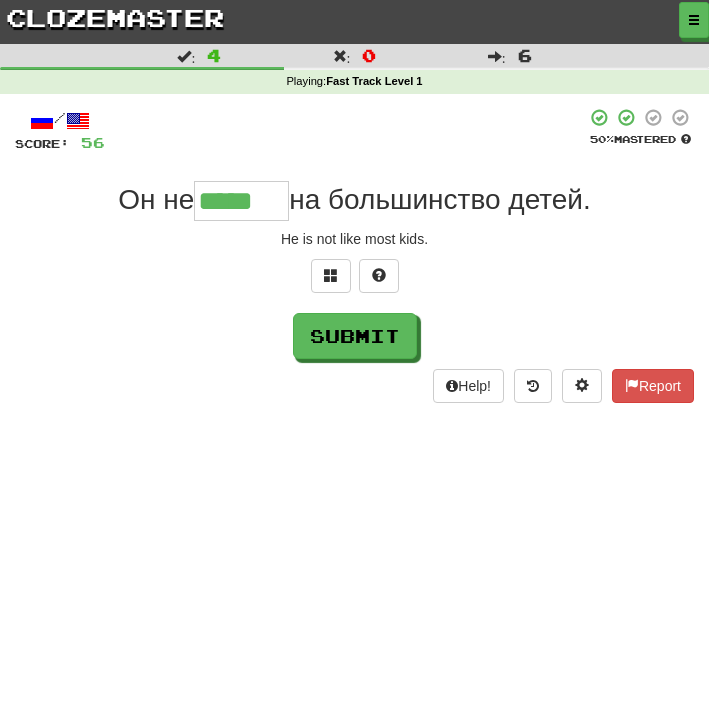 type on "*****" 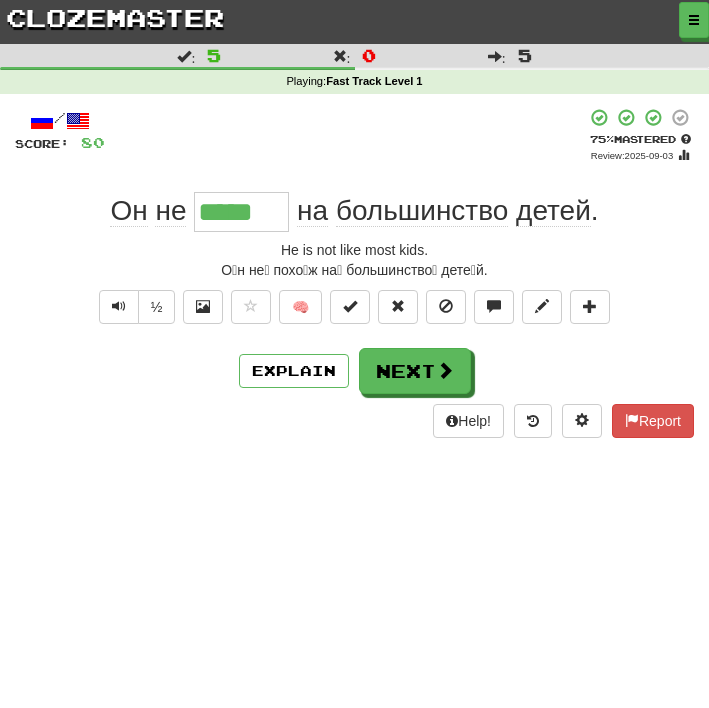 click on "/  Score:   80 + 24 75 %  Mastered Review:  2025-09-03 Он   не   *****   на   большинство   детей . He is not like most kids. О́н не́ похо́ж на́ большинство́ дете́й. ½ 🧠 Explain Next  Help!  Report" at bounding box center [354, 273] 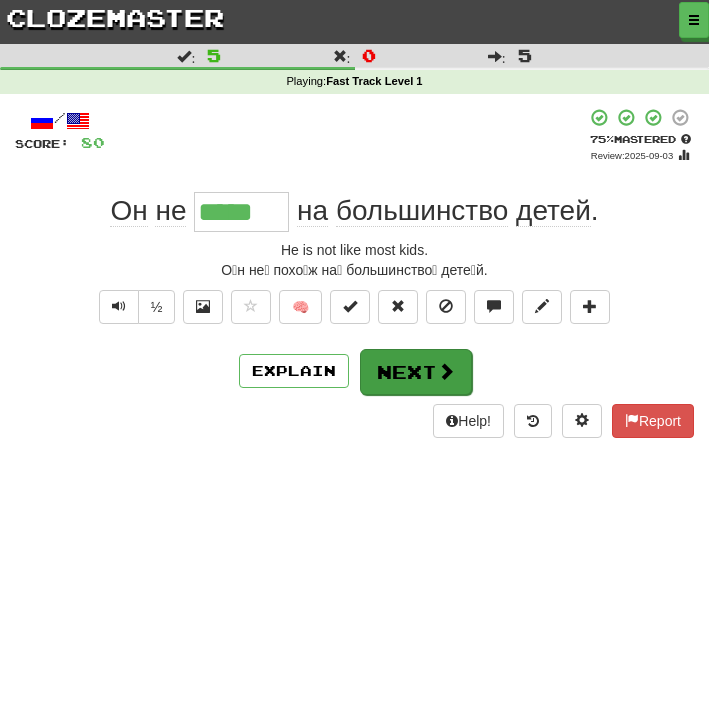 click on "Next" at bounding box center (416, 372) 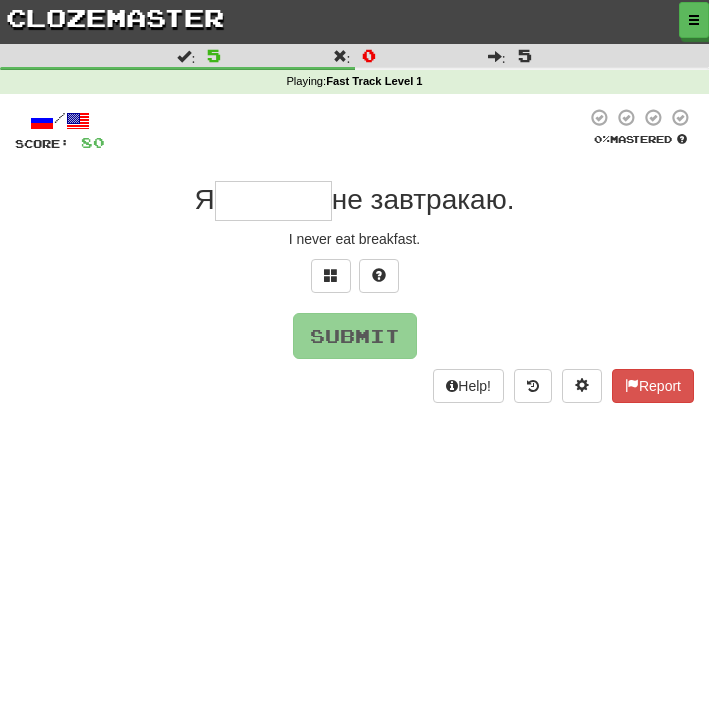 type on "*" 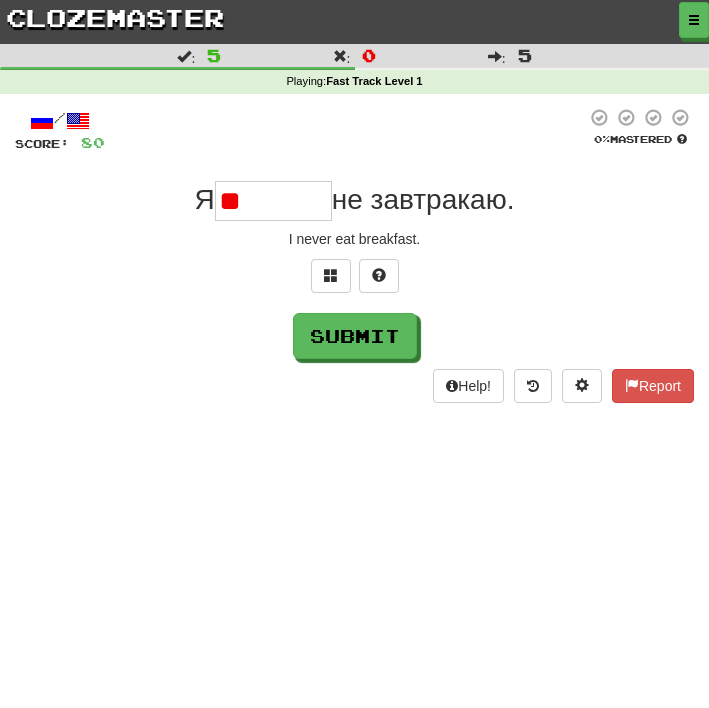 type on "*******" 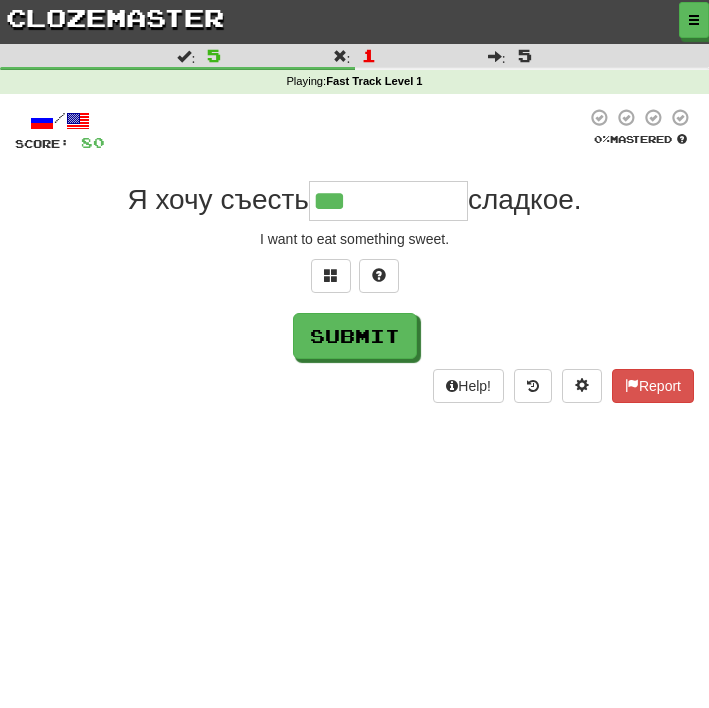 type on "**********" 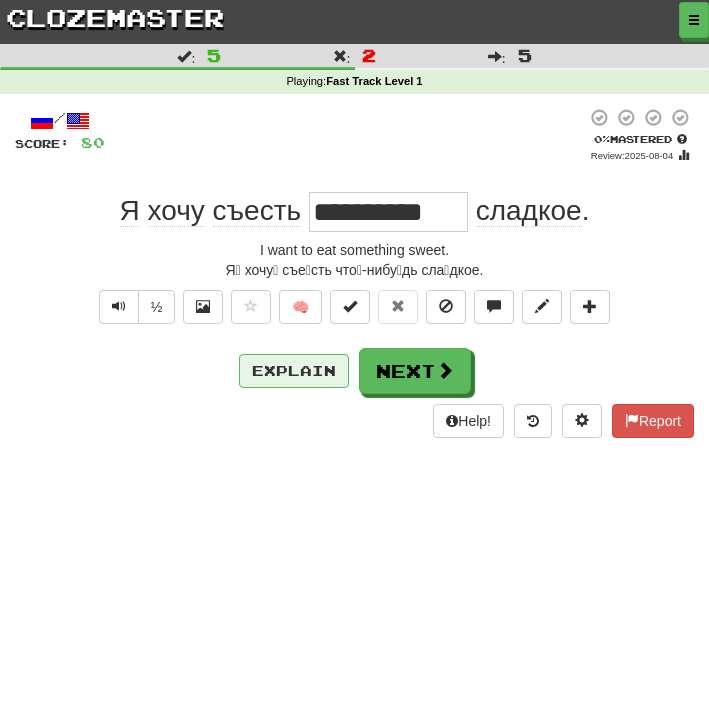 click on "Explain" at bounding box center (294, 371) 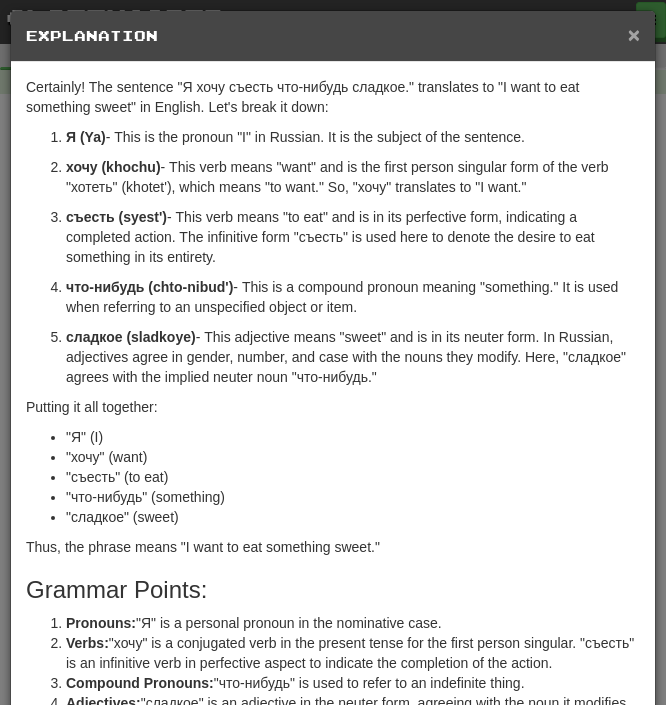 click on "×" at bounding box center (634, 34) 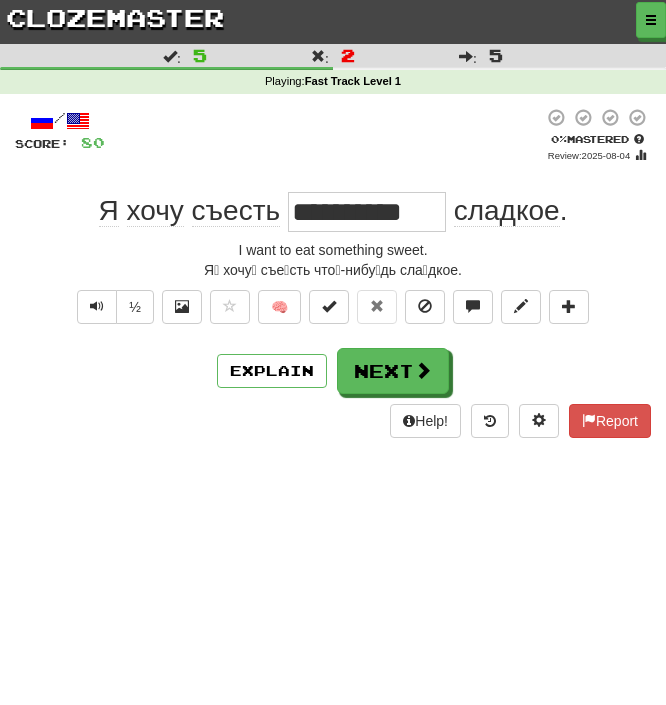 click on "сладкое" at bounding box center [507, 211] 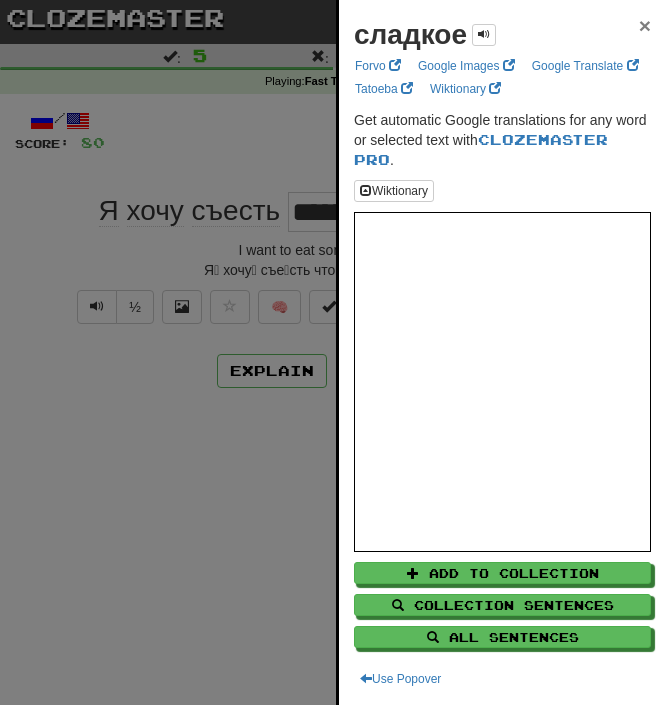 click on "×" at bounding box center [645, 25] 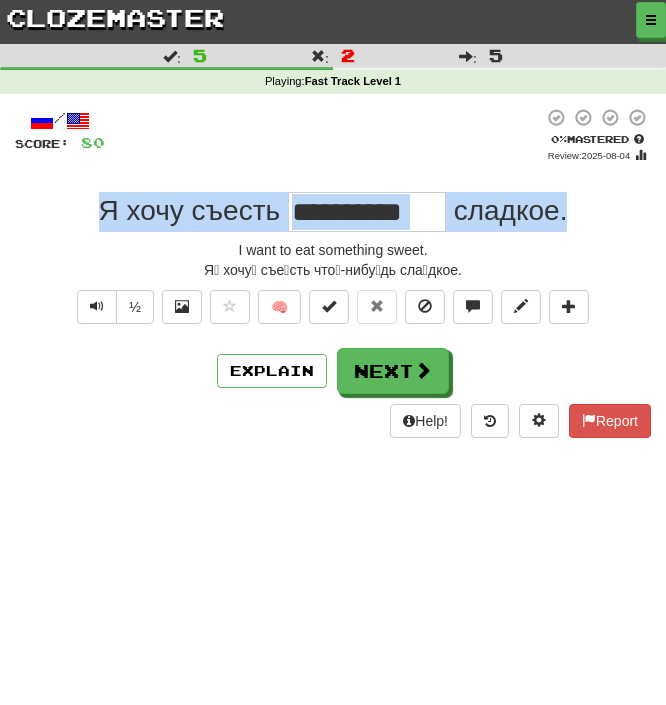 drag, startPoint x: 567, startPoint y: 207, endPoint x: 67, endPoint y: 211, distance: 500.016 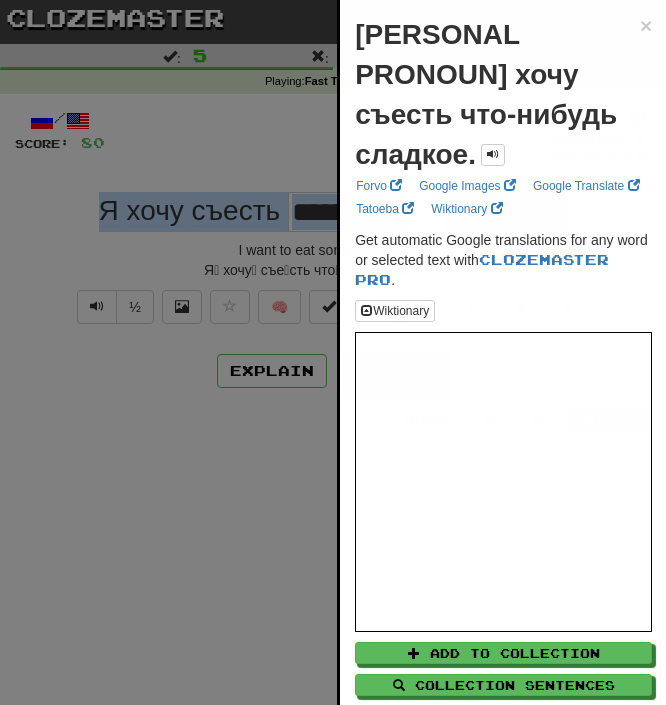 copy on "Я   хочу   съесть     сладкое ." 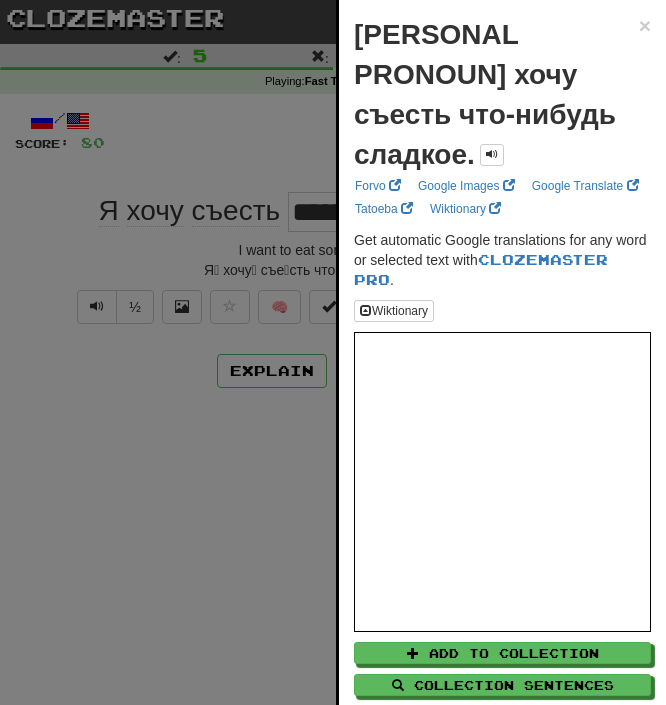click at bounding box center (333, 352) 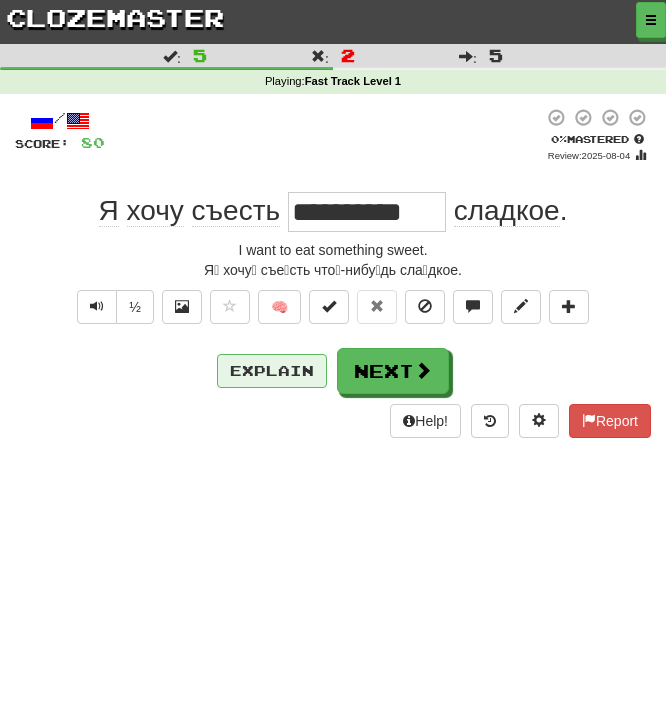 click on "Explain" at bounding box center [272, 371] 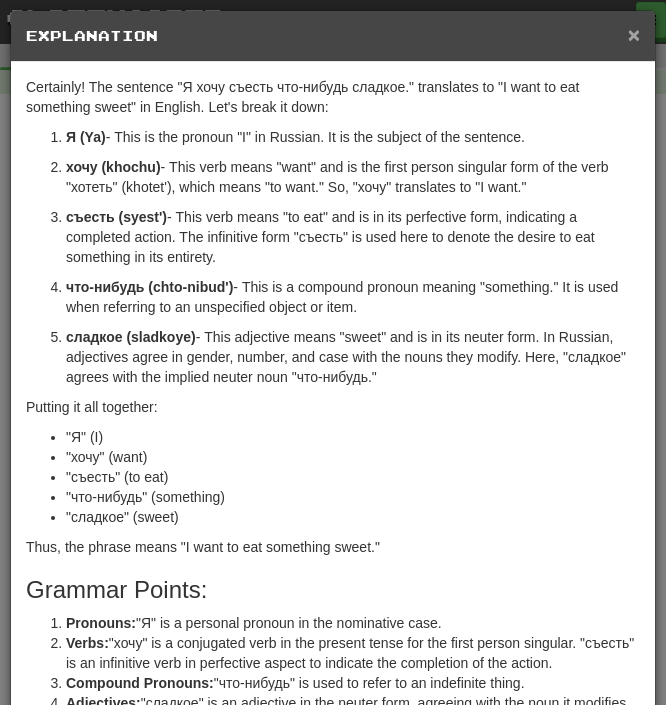 click on "×" at bounding box center (634, 34) 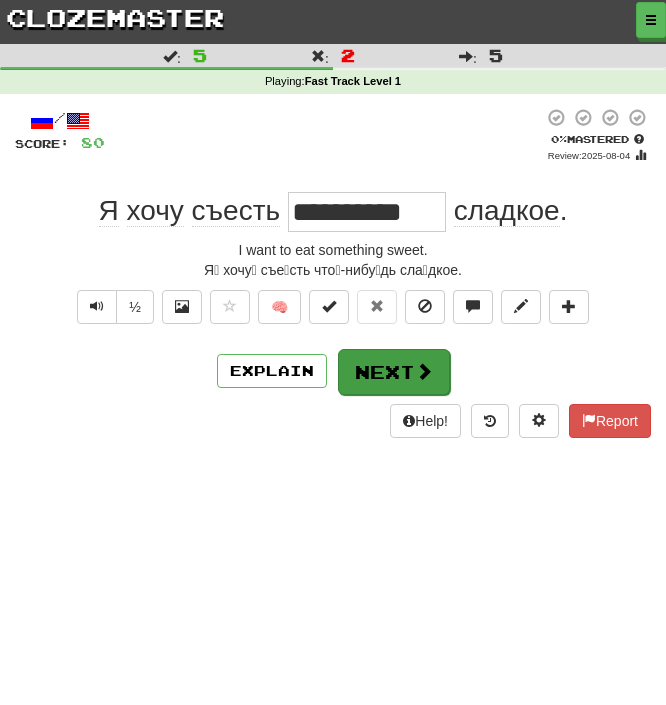 click on "Next" at bounding box center [394, 372] 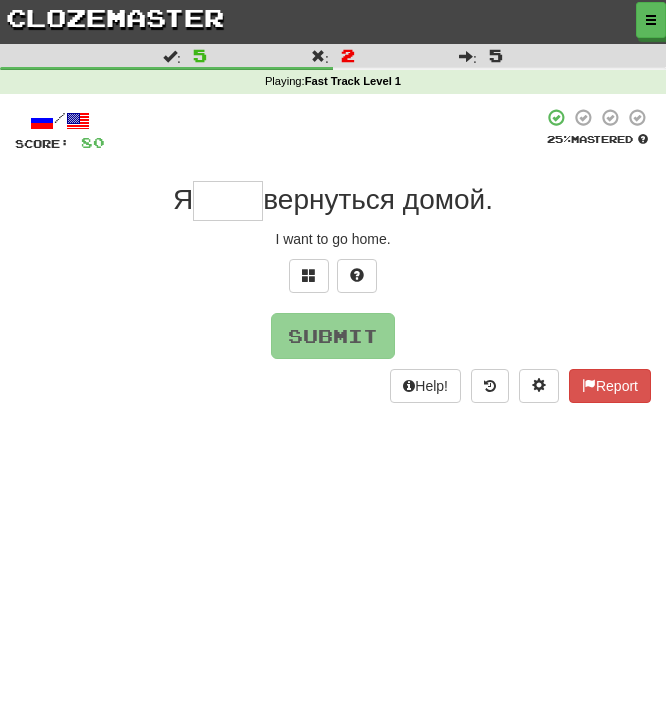 type on "*" 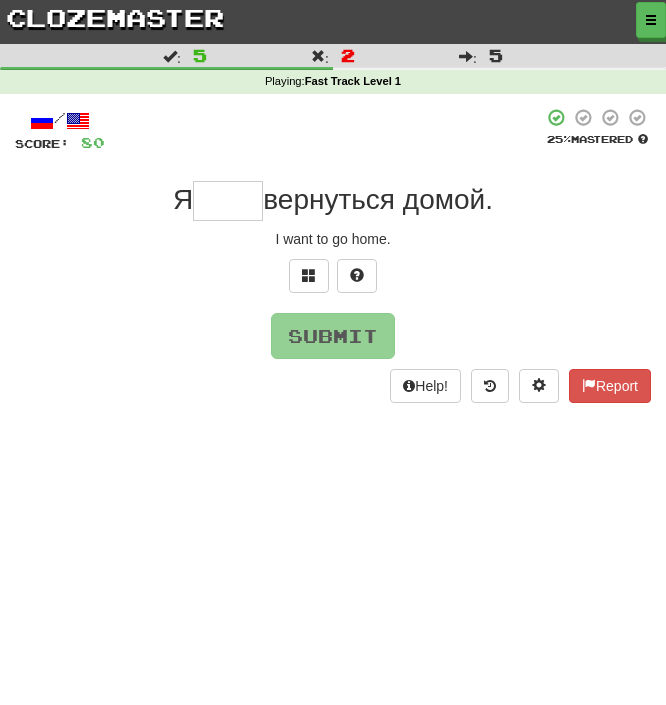 type on "*" 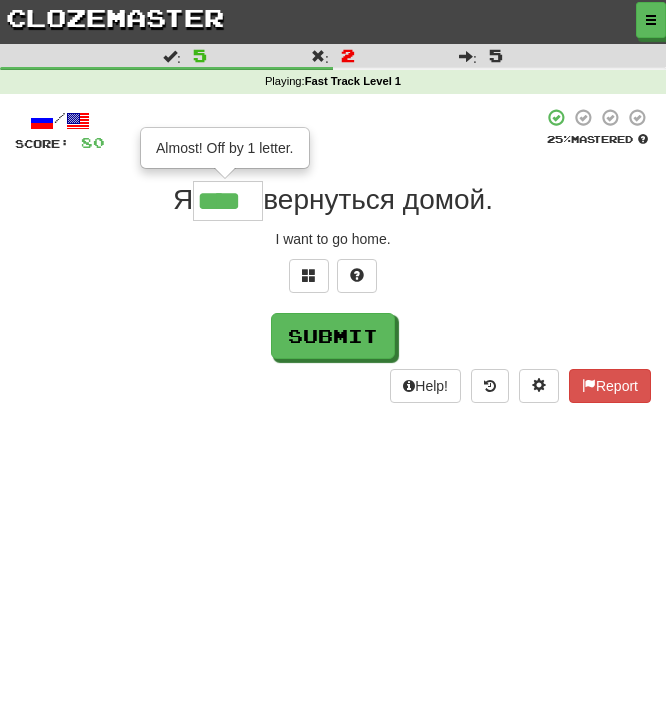 type on "****" 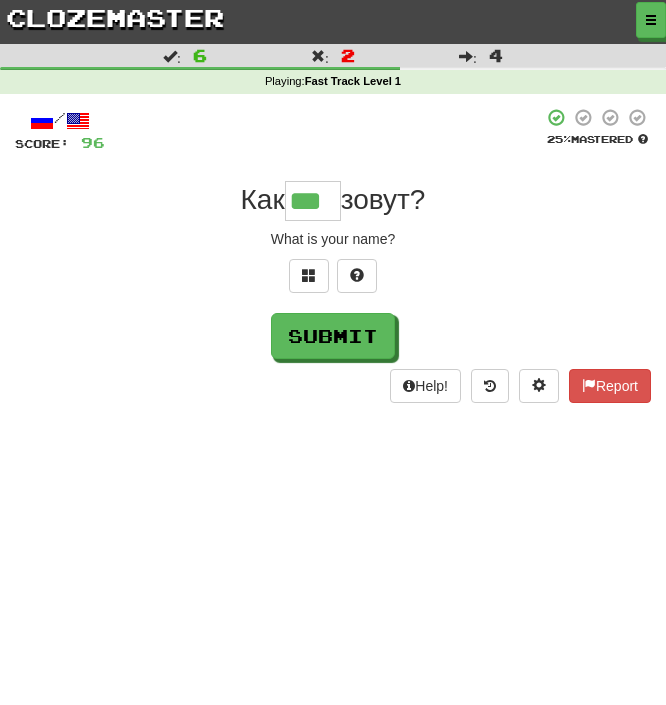 type on "***" 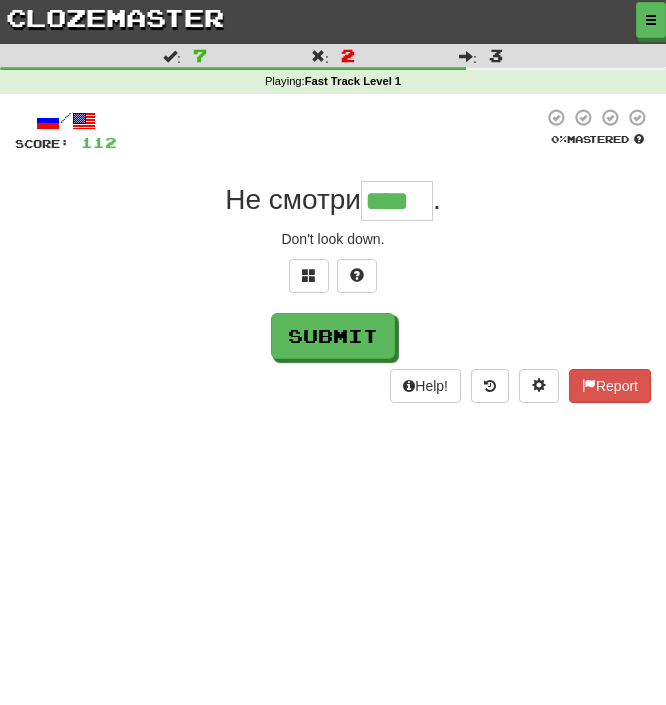 type on "****" 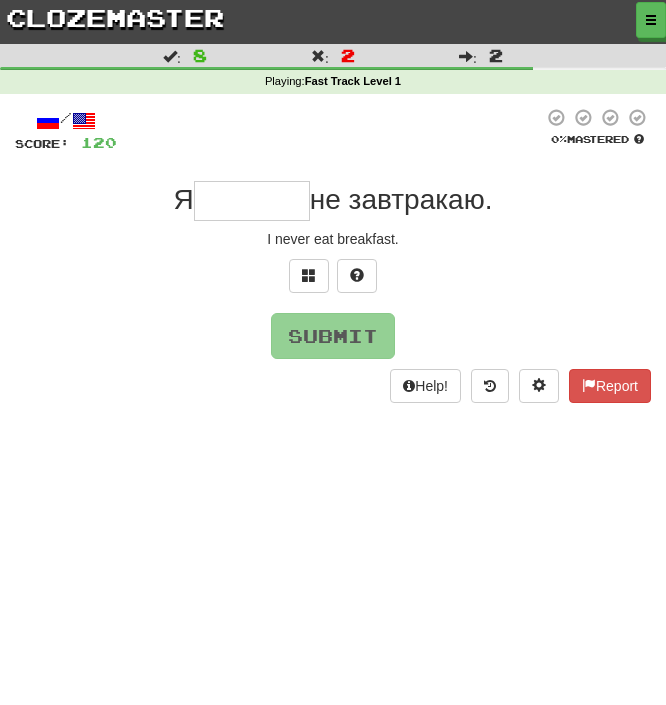 type on "*" 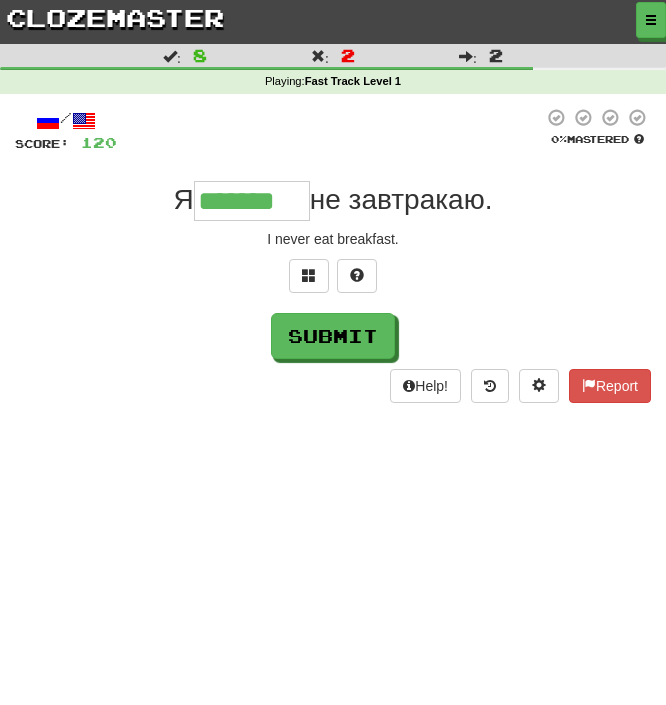type on "*******" 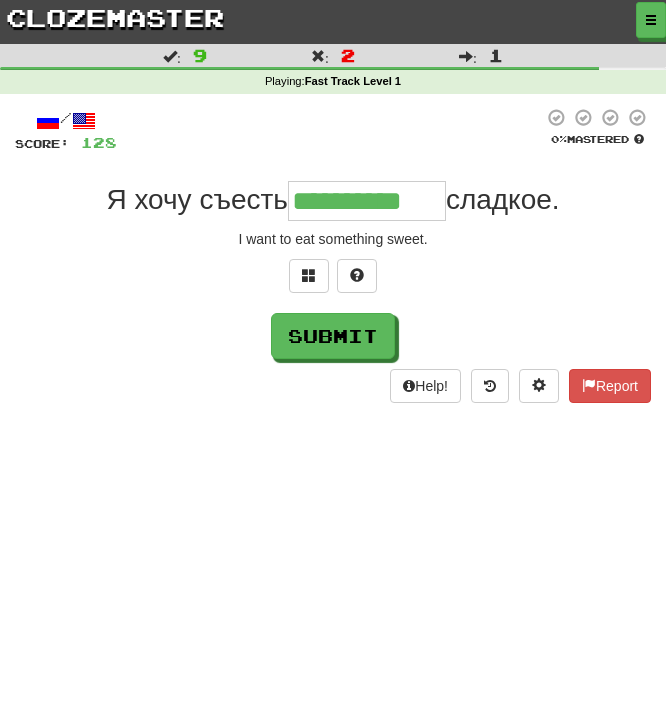 type on "**********" 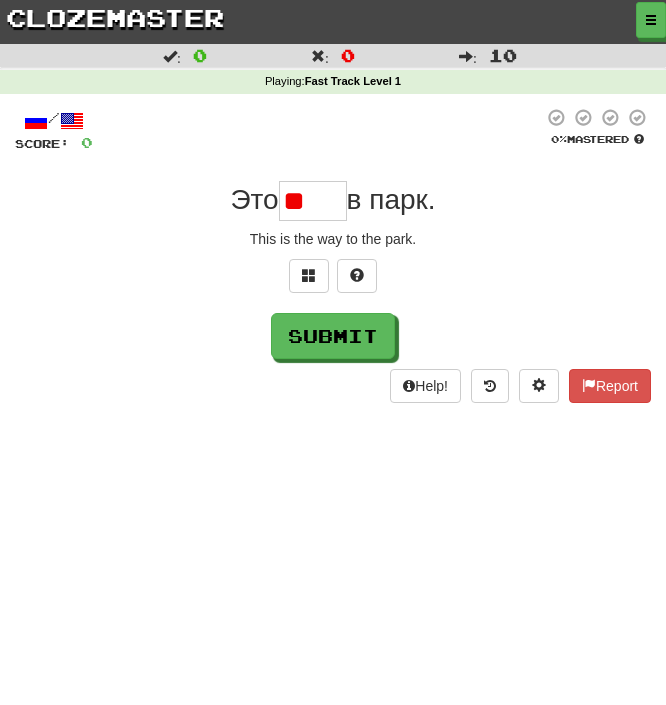type on "****" 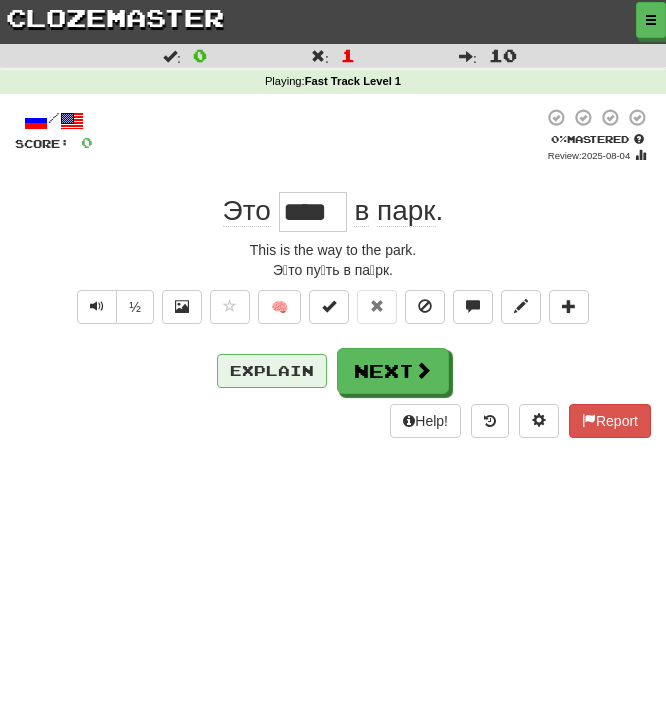 click on "Explain" at bounding box center [272, 371] 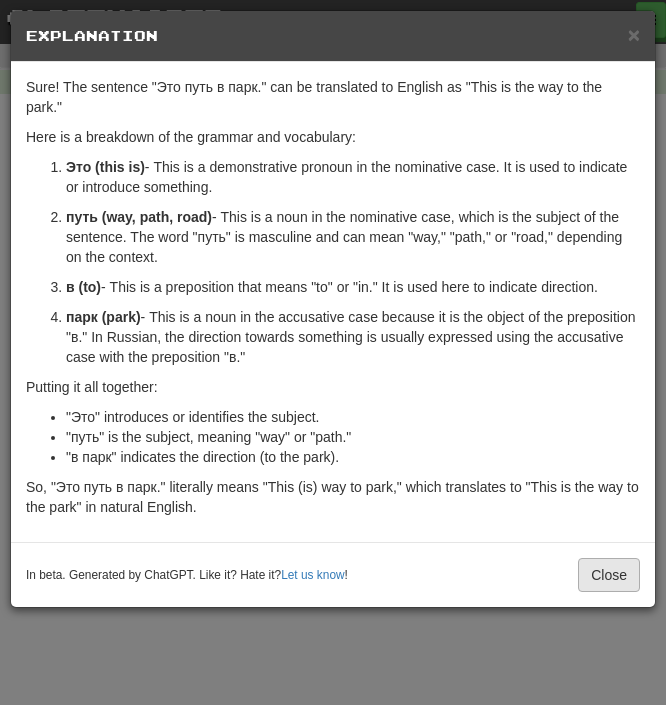 click on "Close" at bounding box center [609, 575] 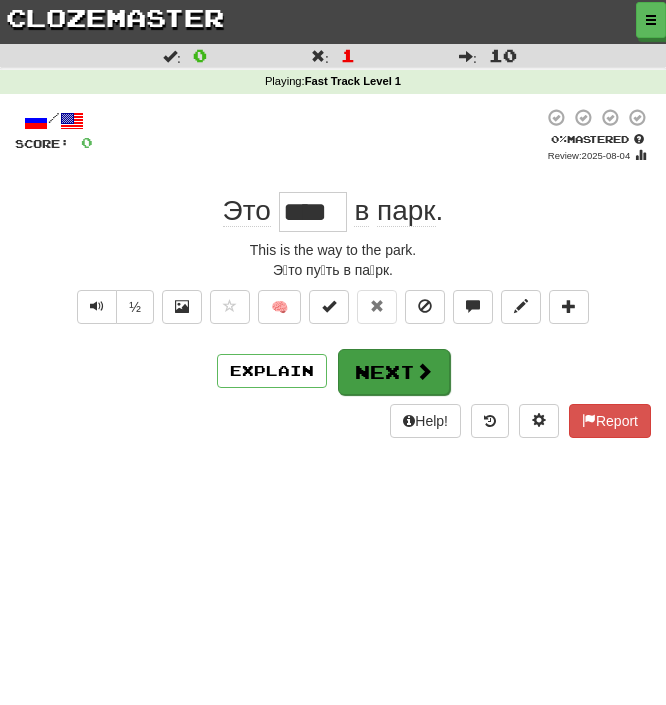 click on "Next" at bounding box center (394, 372) 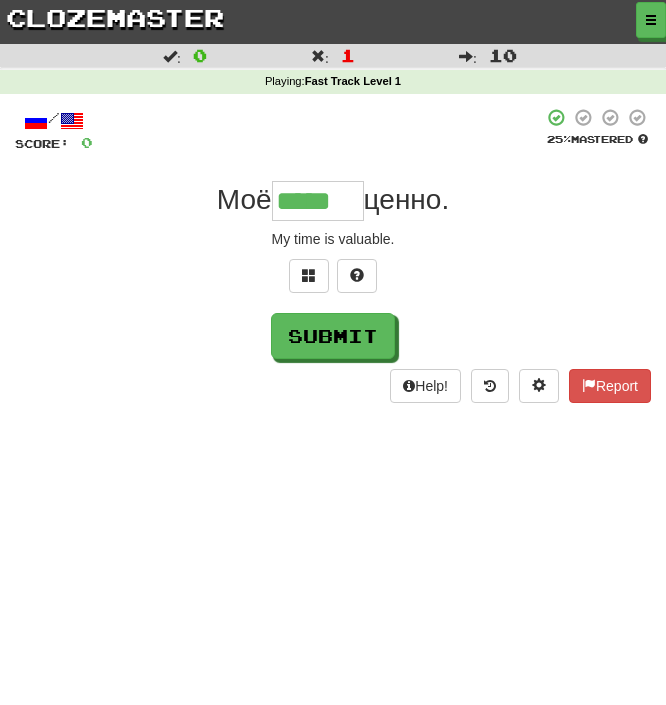 type on "*****" 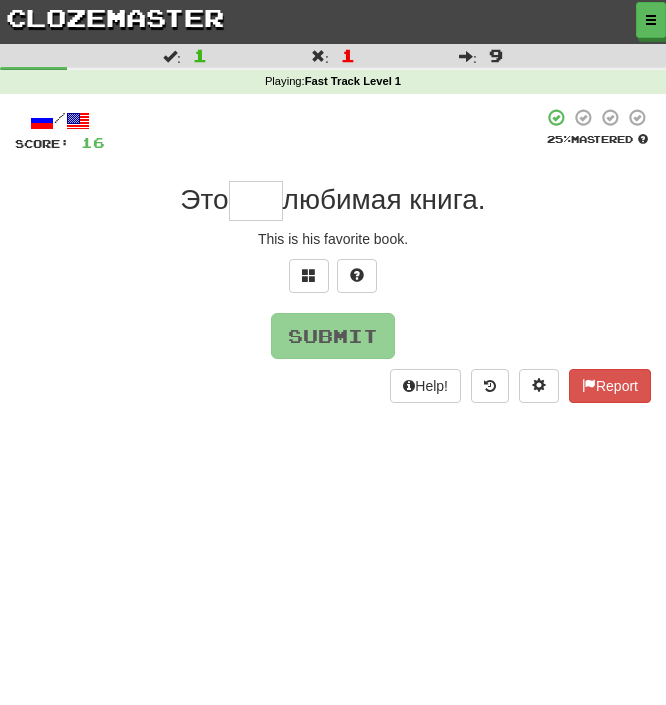 type on "*" 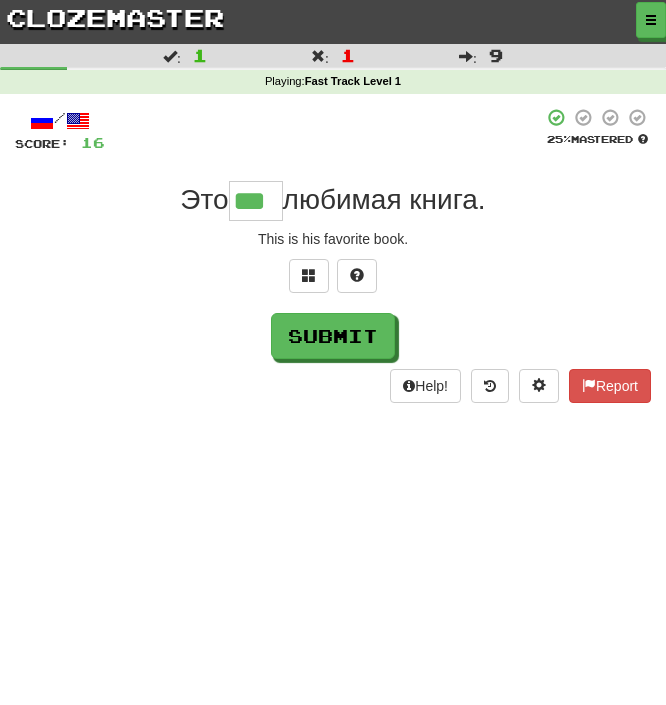 type on "***" 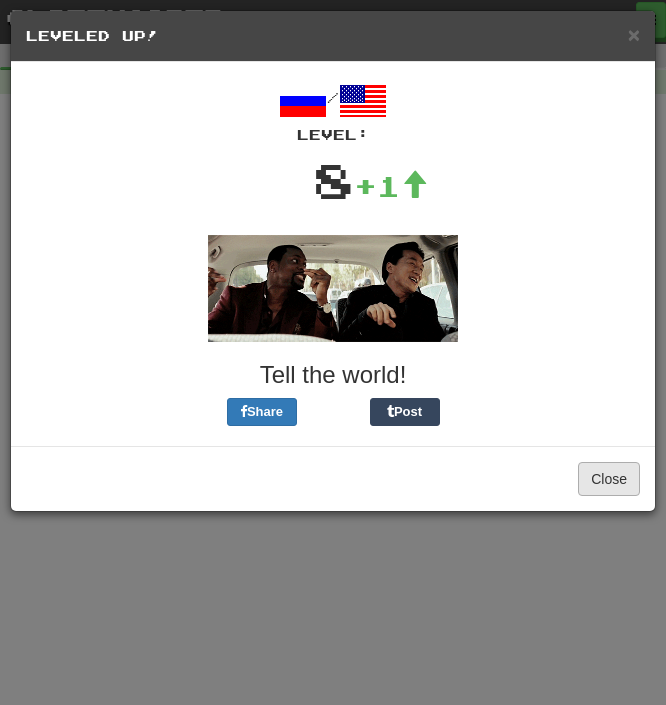 click on "Close" at bounding box center (609, 479) 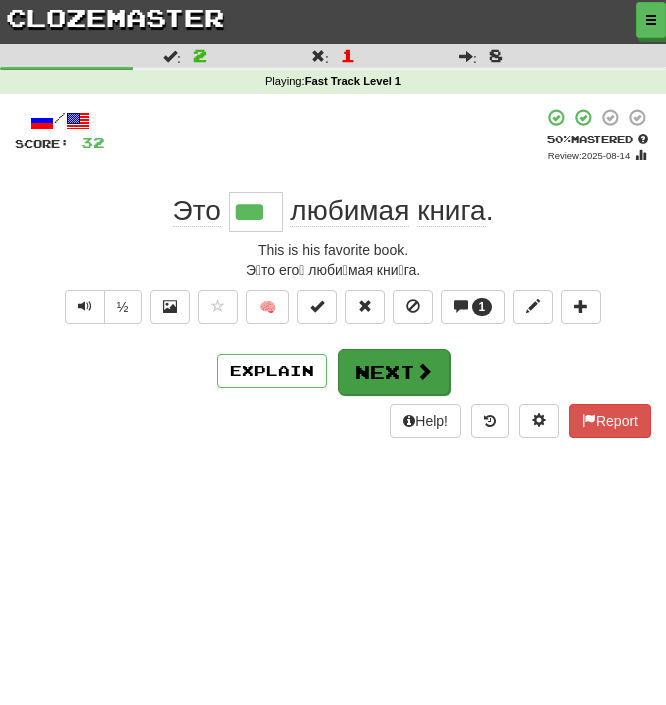 click on "Next" at bounding box center (394, 372) 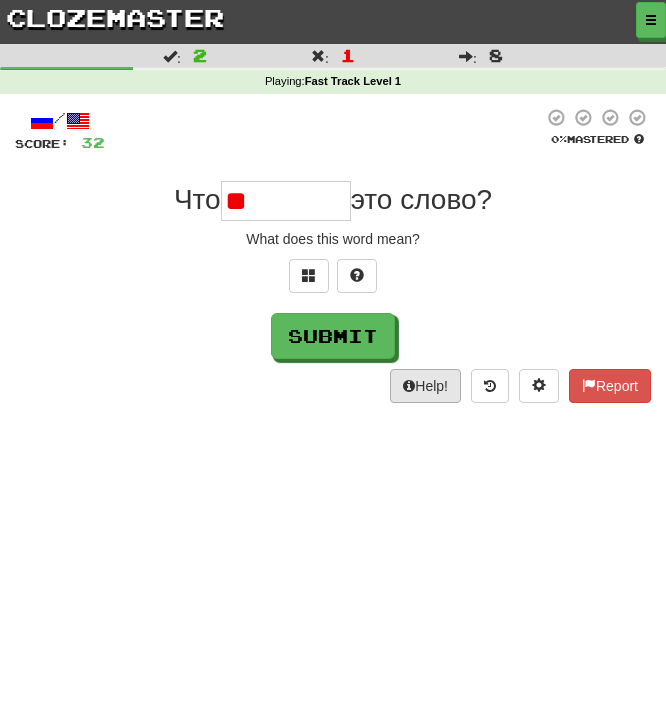 type on "*" 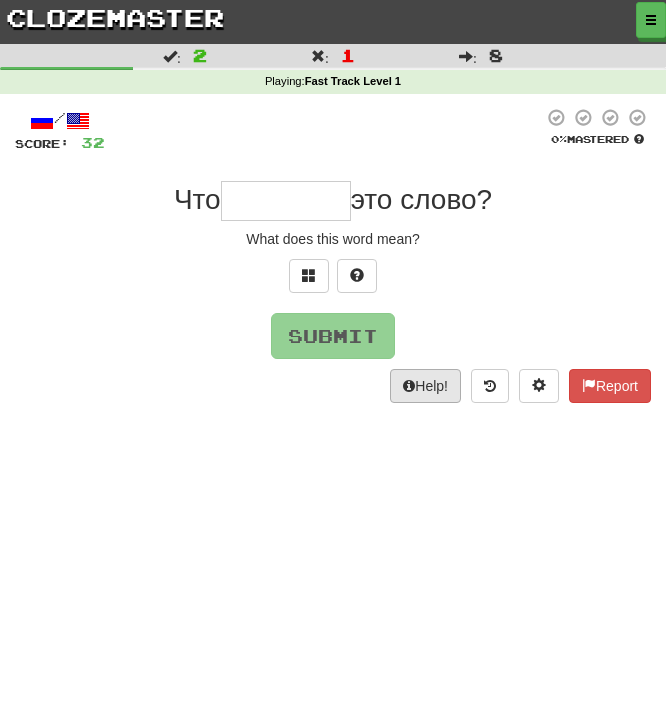 type on "*" 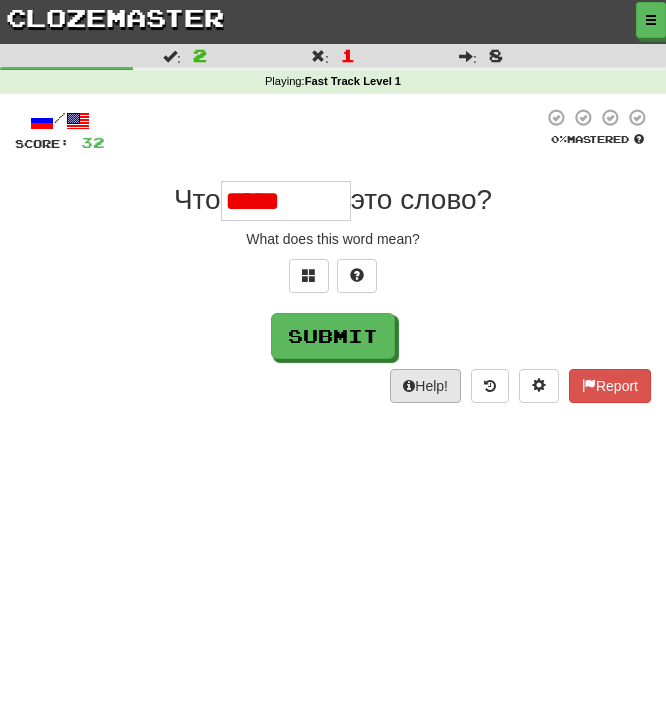 type on "********" 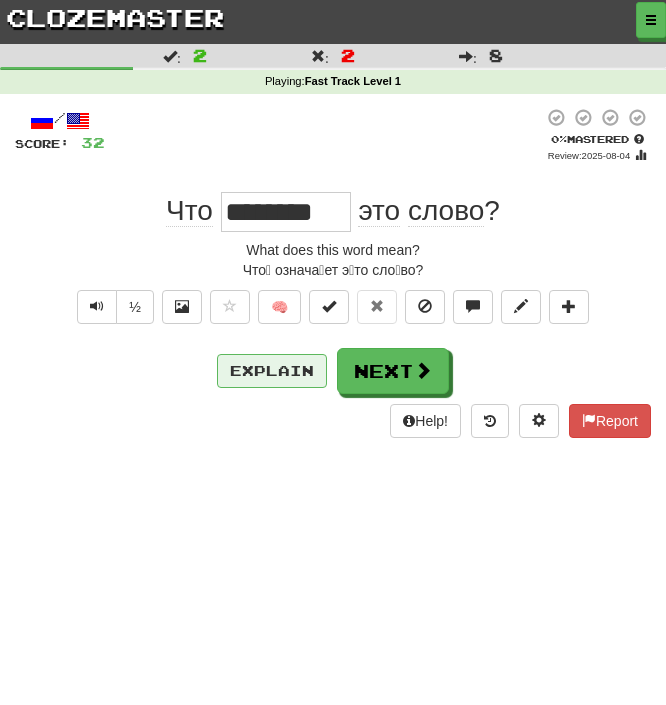 click on "Explain" at bounding box center (272, 371) 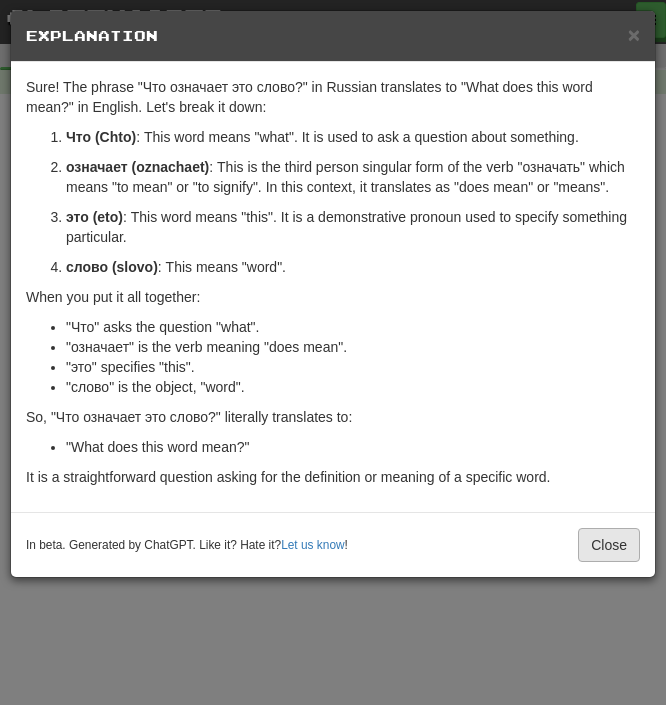click on "Close" at bounding box center [609, 545] 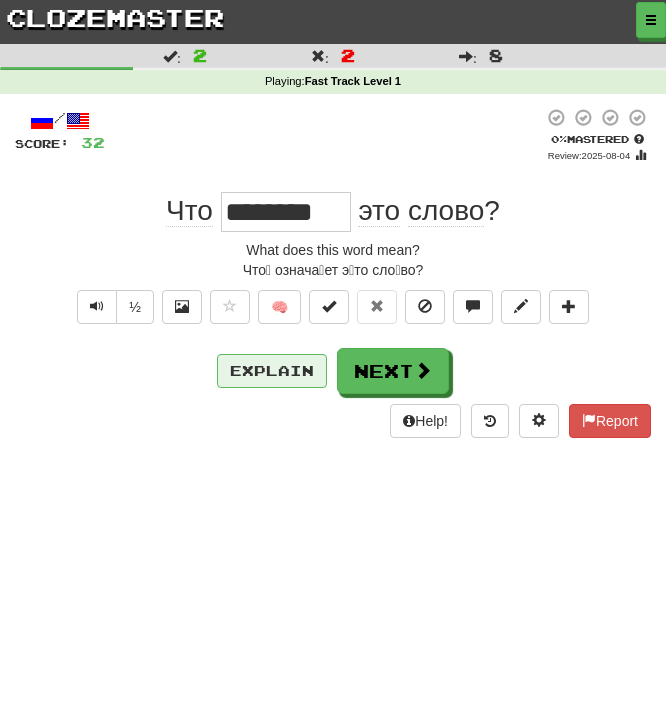 click on "Explain" at bounding box center (272, 371) 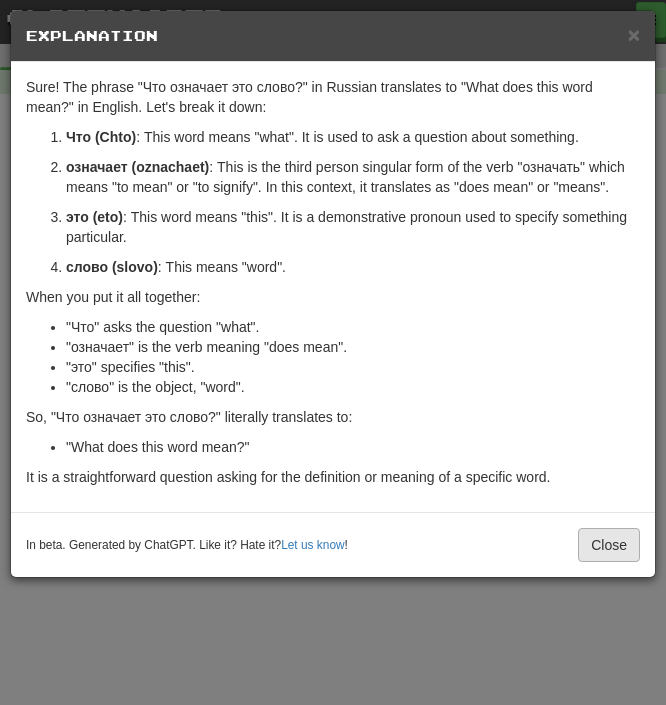 click on "Close" at bounding box center (609, 545) 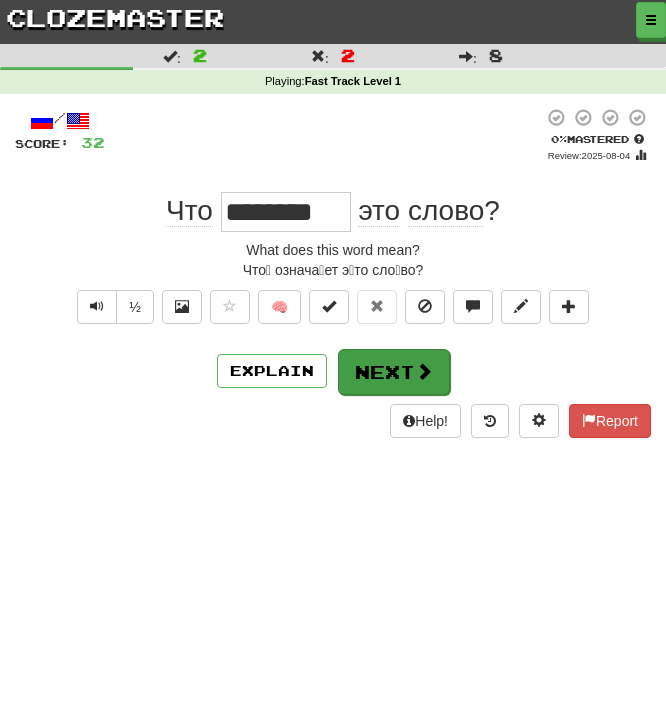 click on "Next" at bounding box center [394, 372] 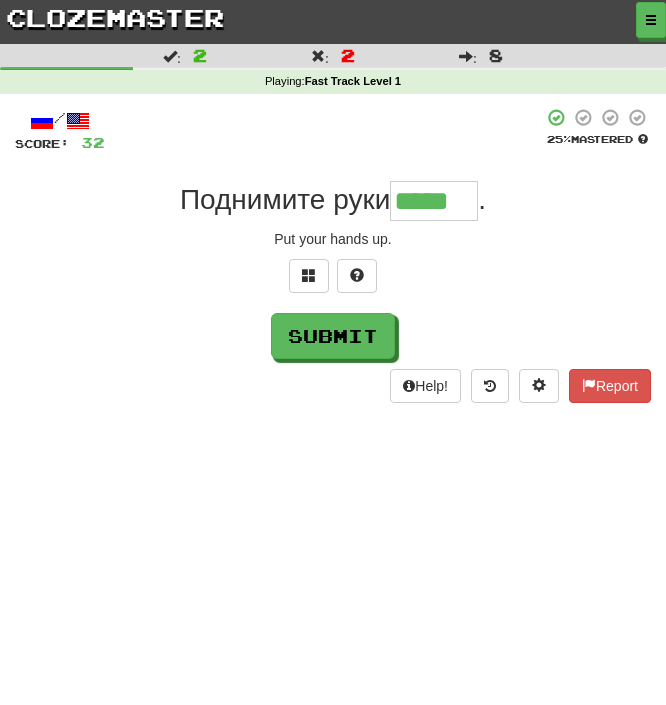 type on "*****" 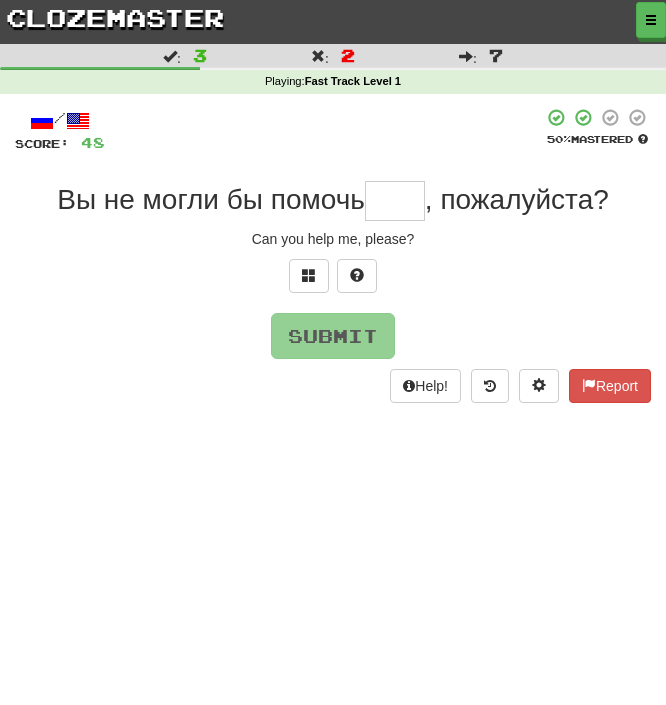 type on "*" 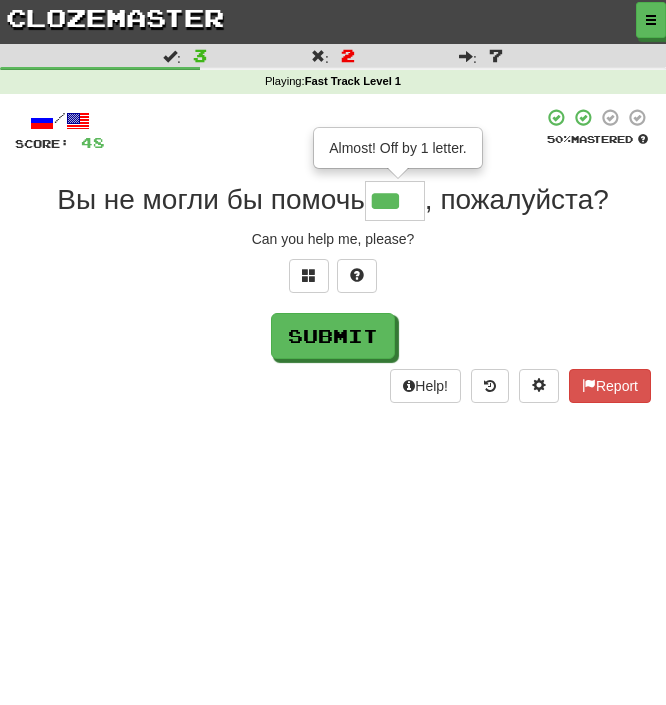 type on "***" 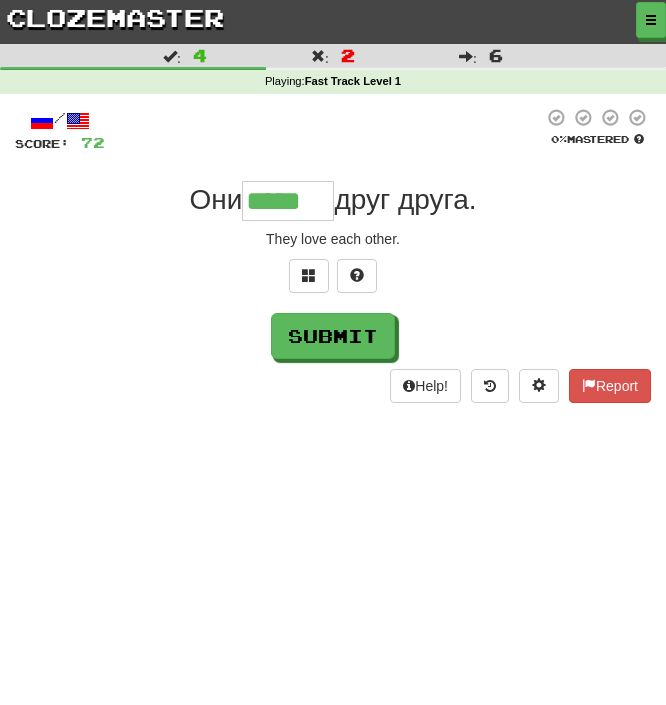 type on "*****" 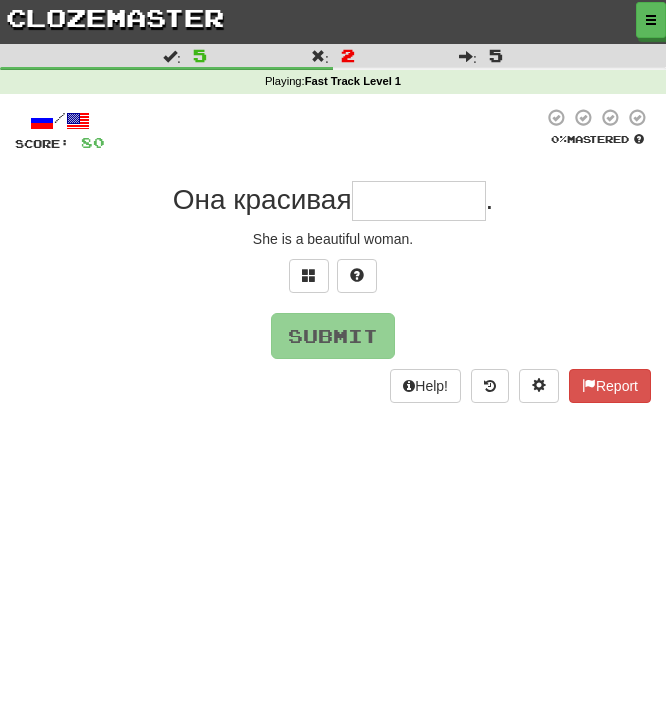 type on "*" 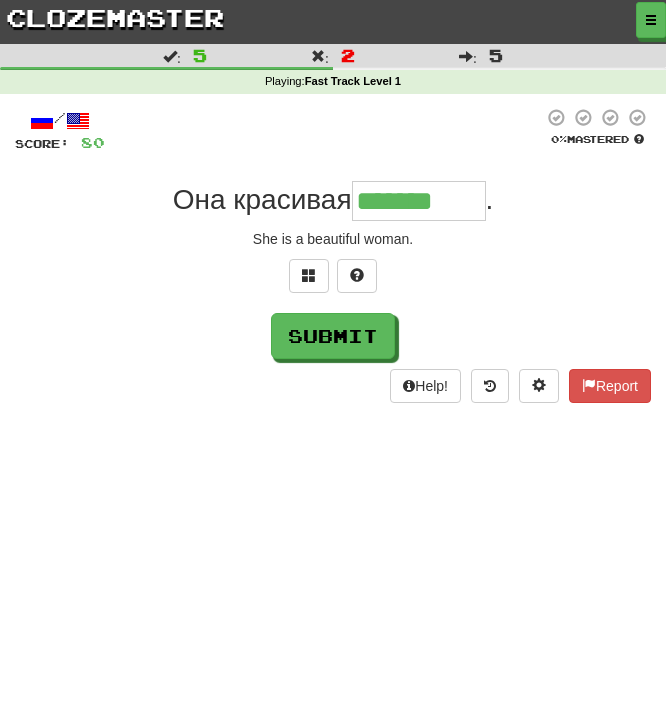 type on "*******" 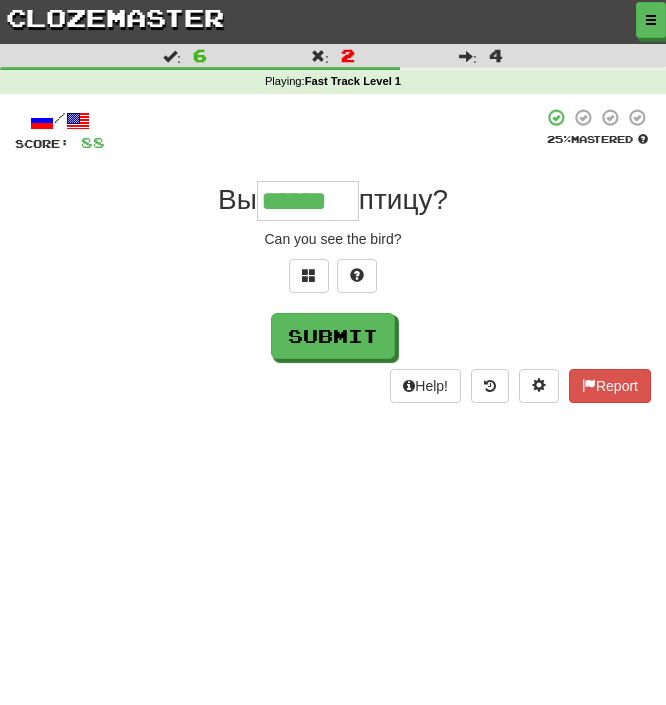 type on "******" 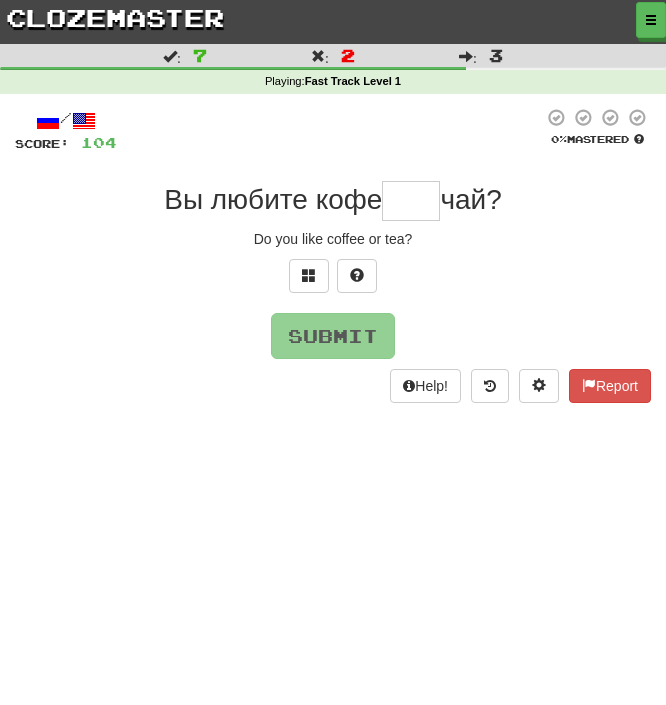 type on "*" 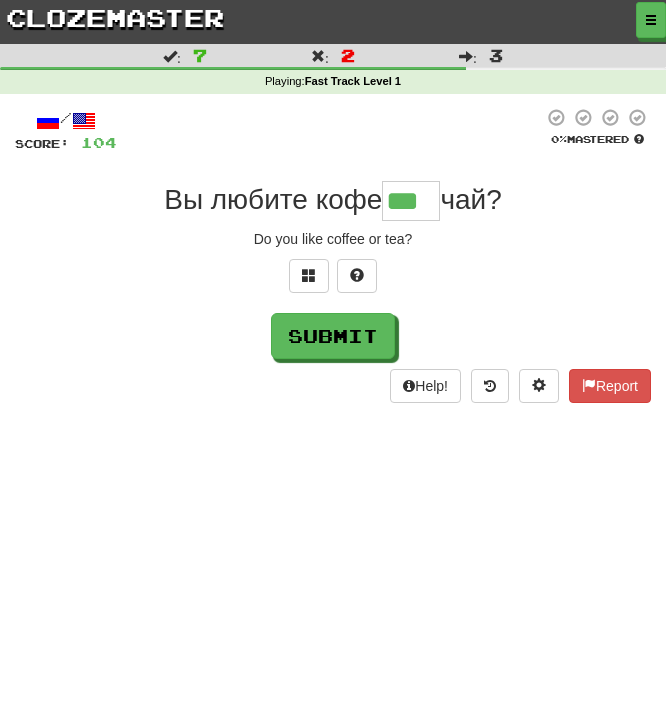 type on "***" 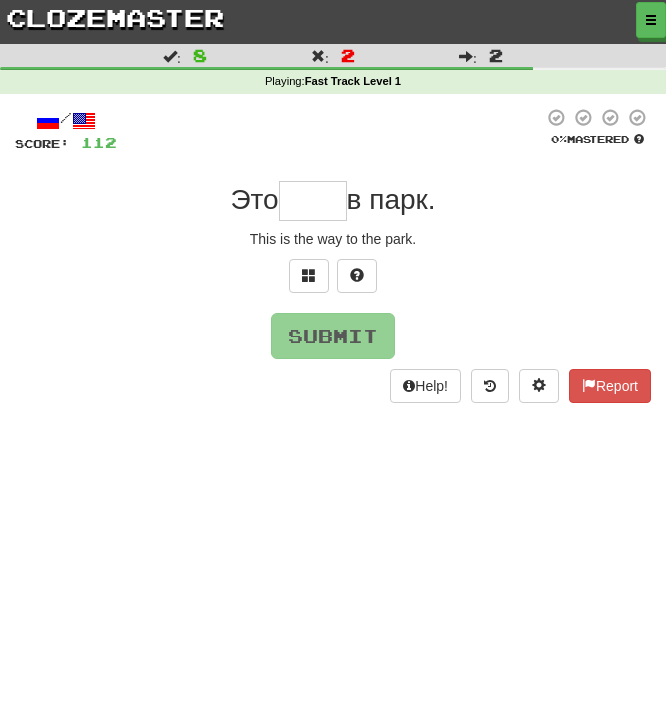type on "*" 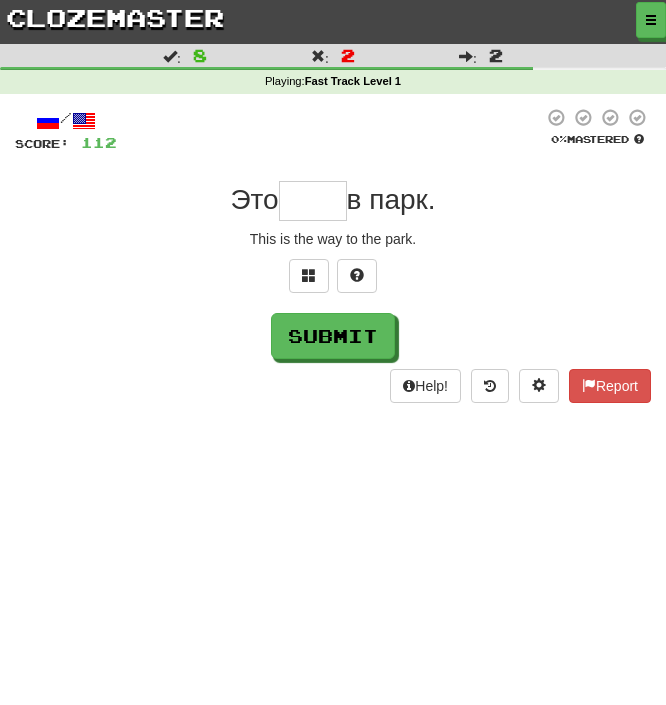 type on "*" 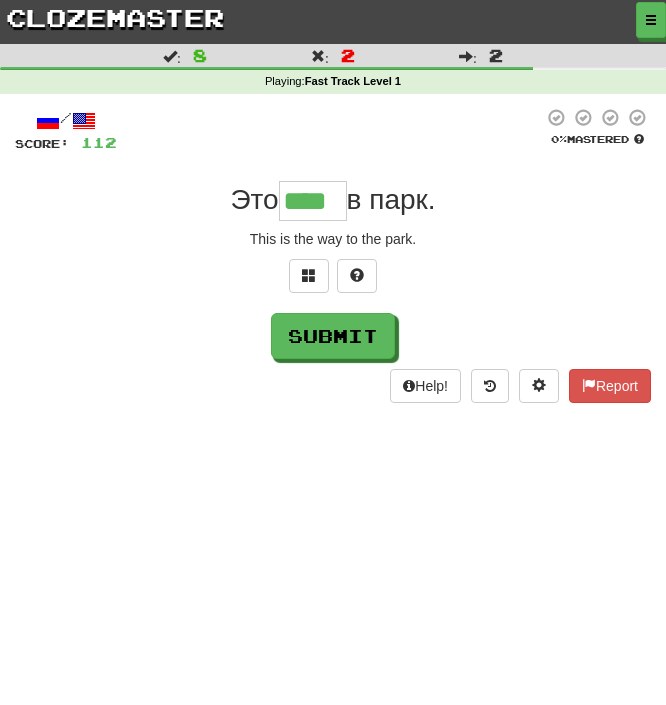 type on "****" 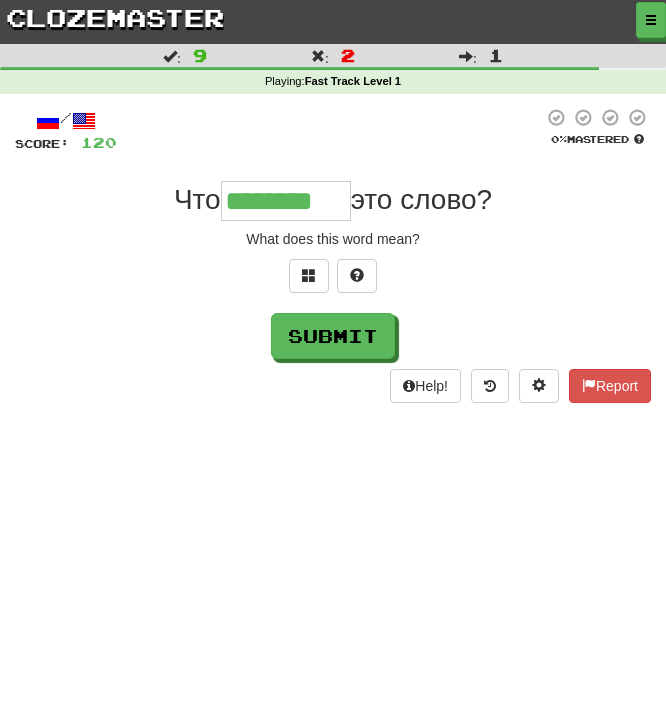 type on "********" 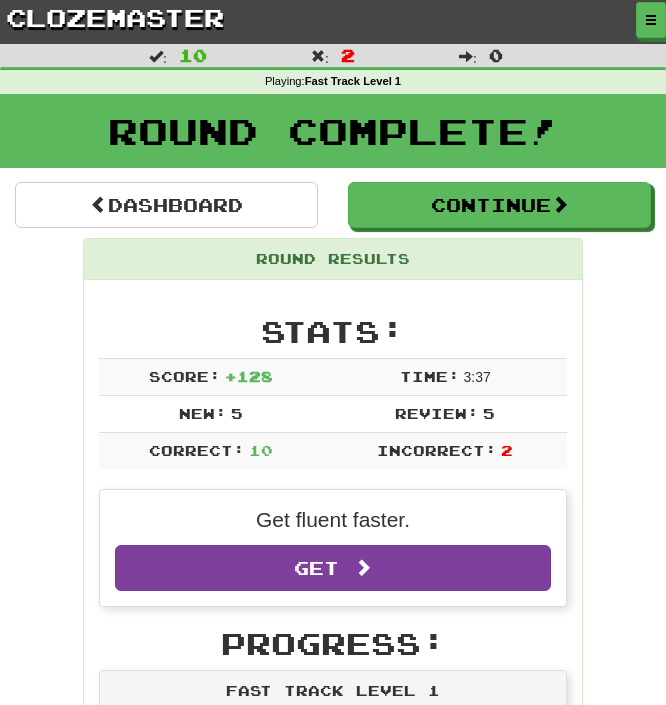 click at bounding box center (363, 567) 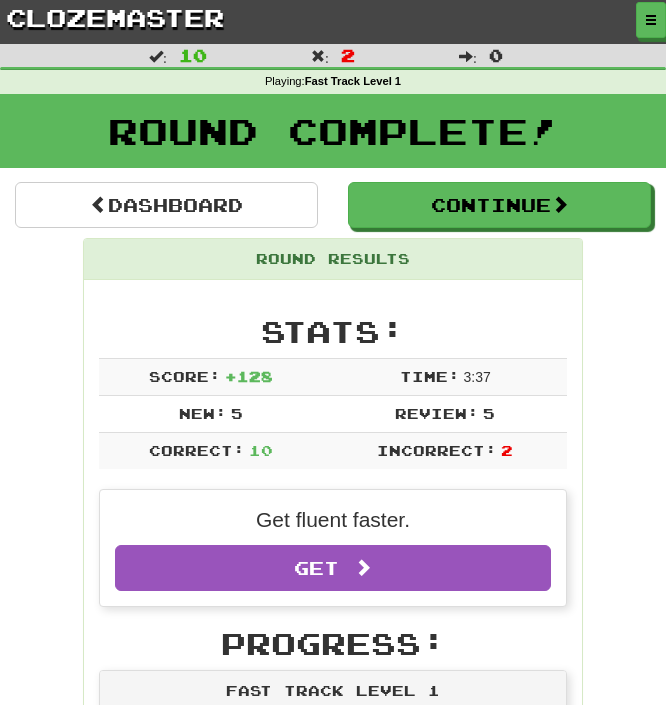 scroll, scrollTop: 0, scrollLeft: 0, axis: both 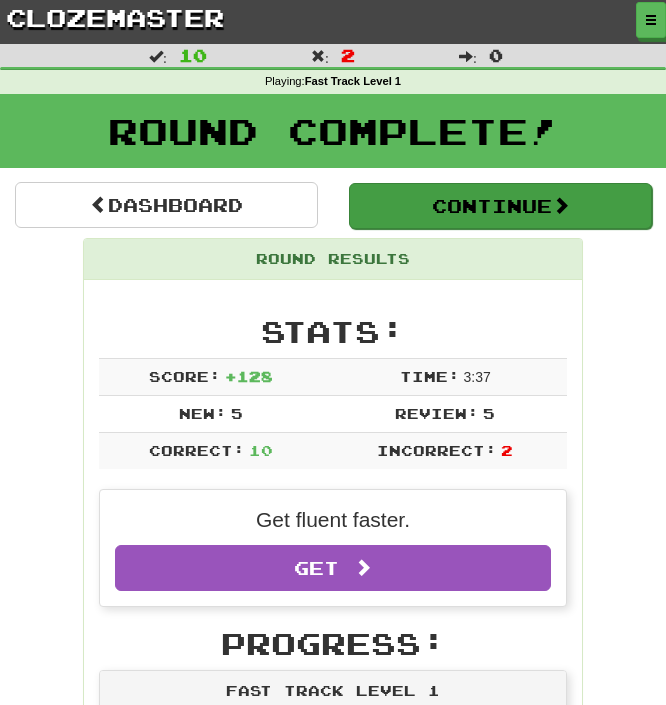 click on "Continue" at bounding box center (500, 206) 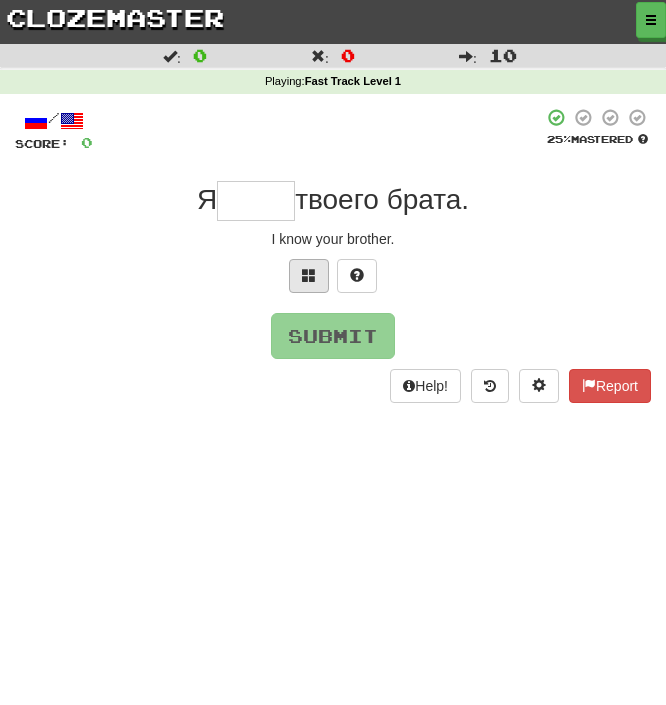 type on "*" 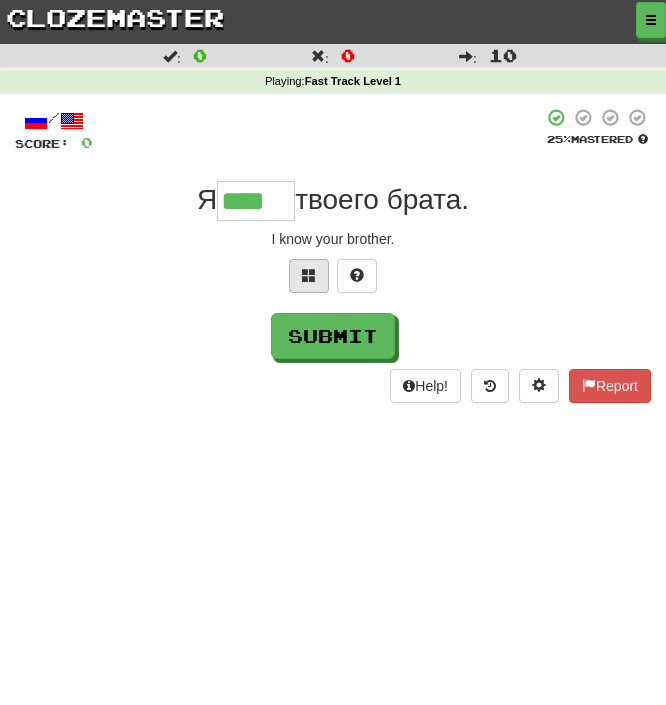 type on "****" 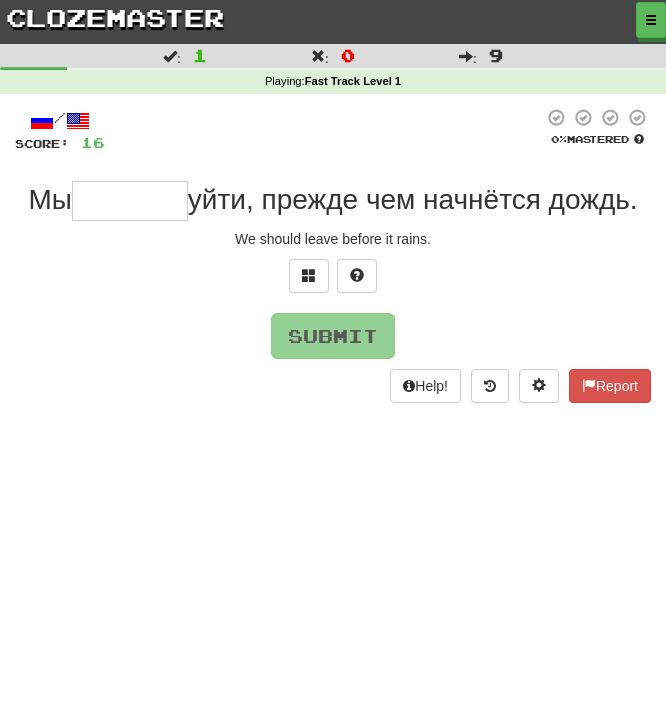 type on "*" 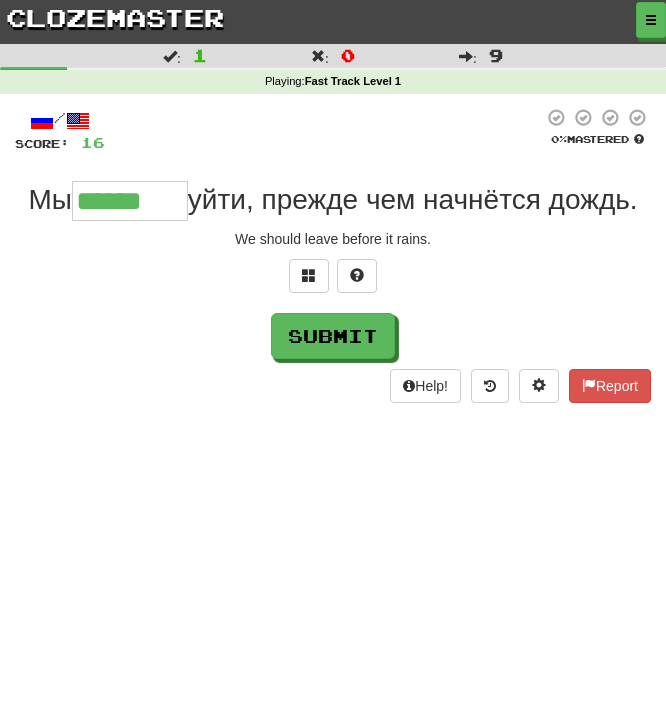 type on "******" 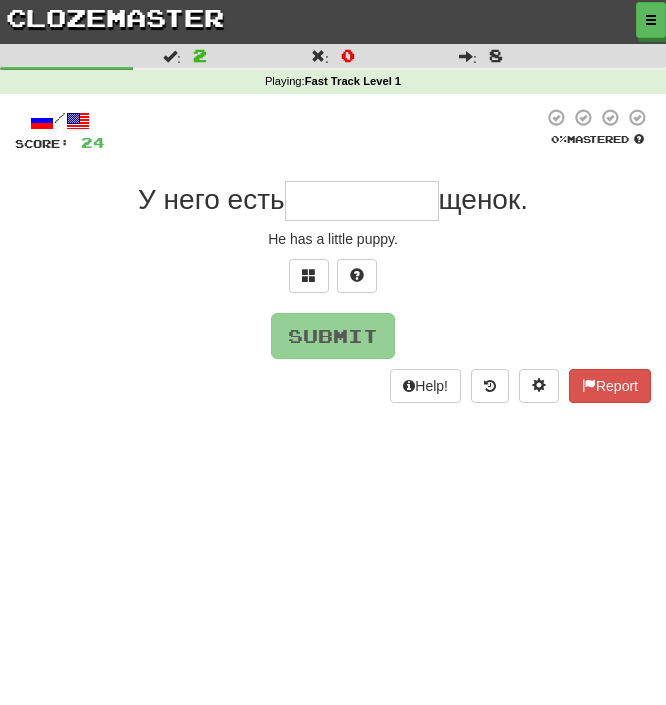 type on "*" 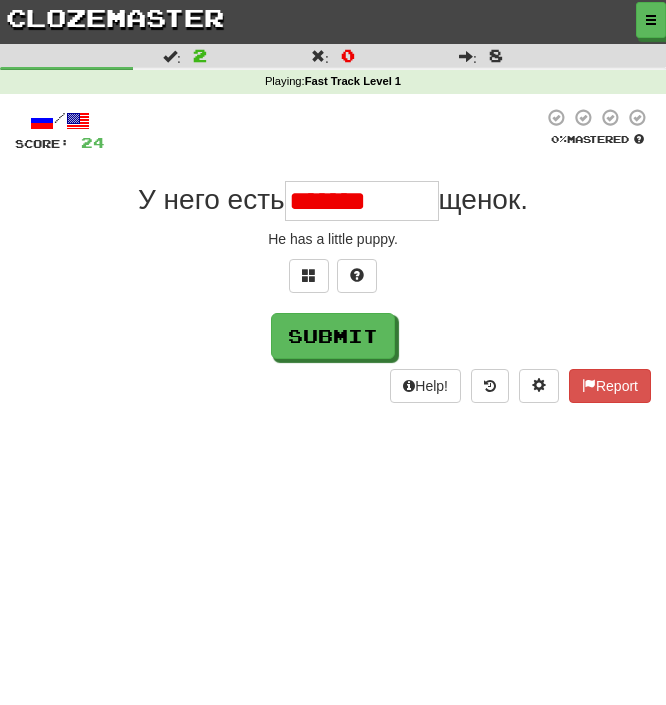 type on "*********" 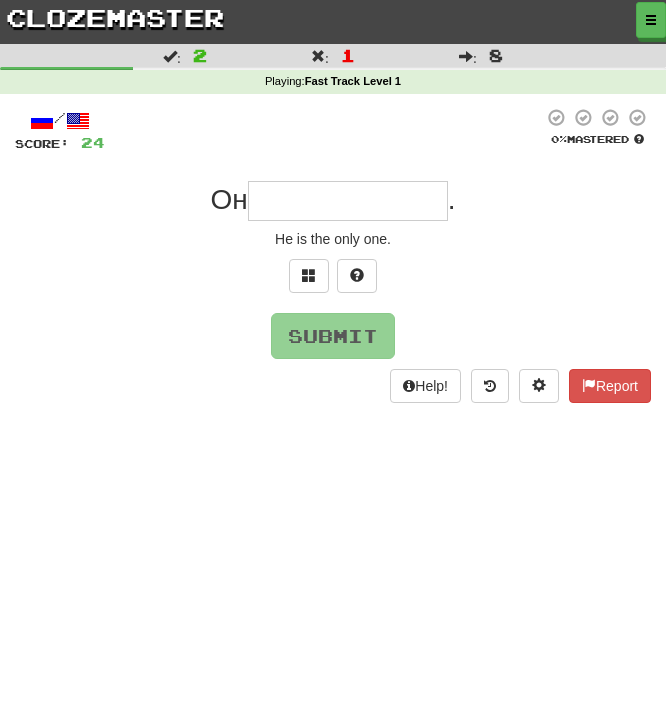 type on "*" 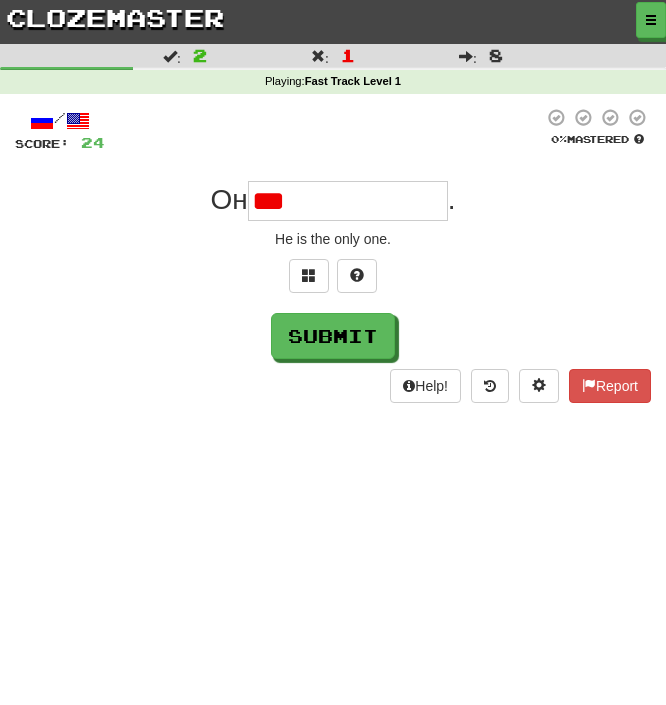 type on "**********" 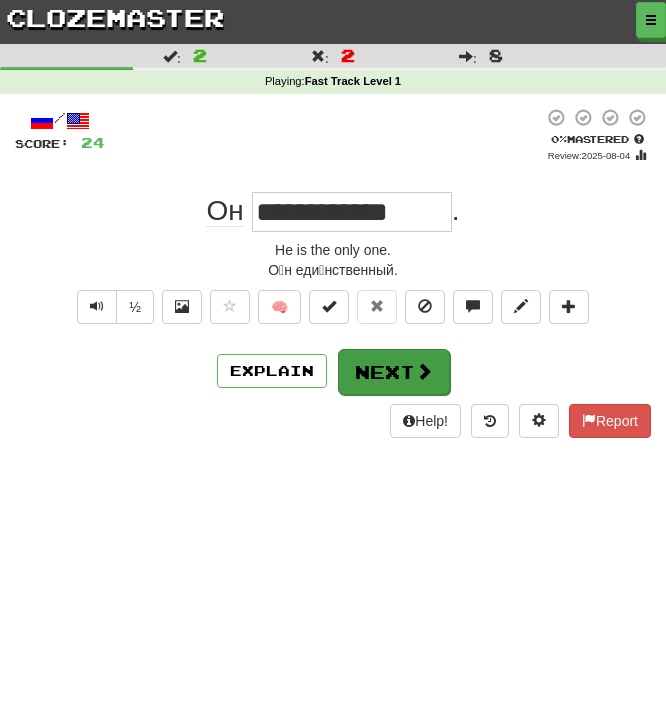 click on "Next" at bounding box center [394, 372] 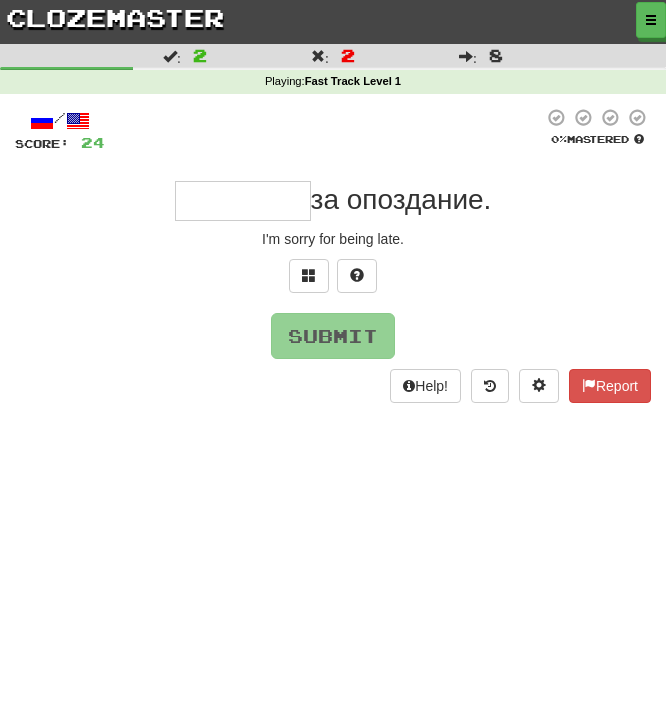 type on "*" 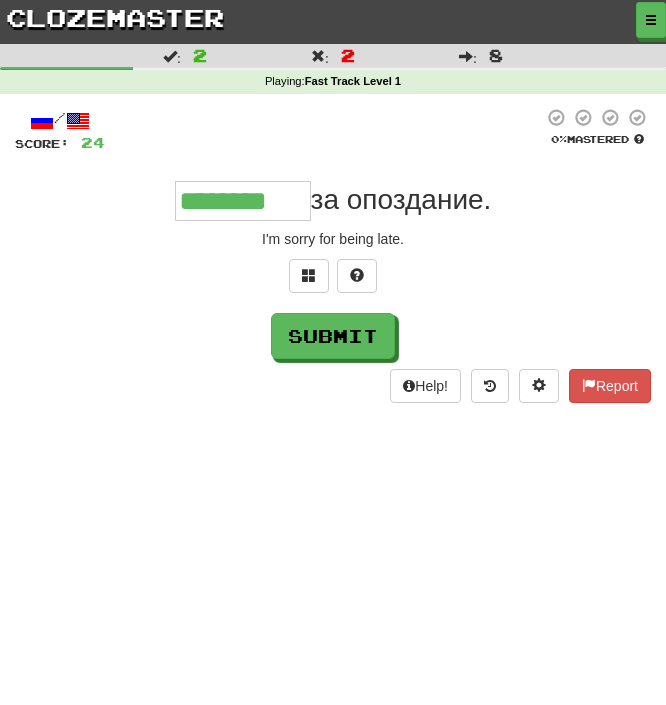 type on "********" 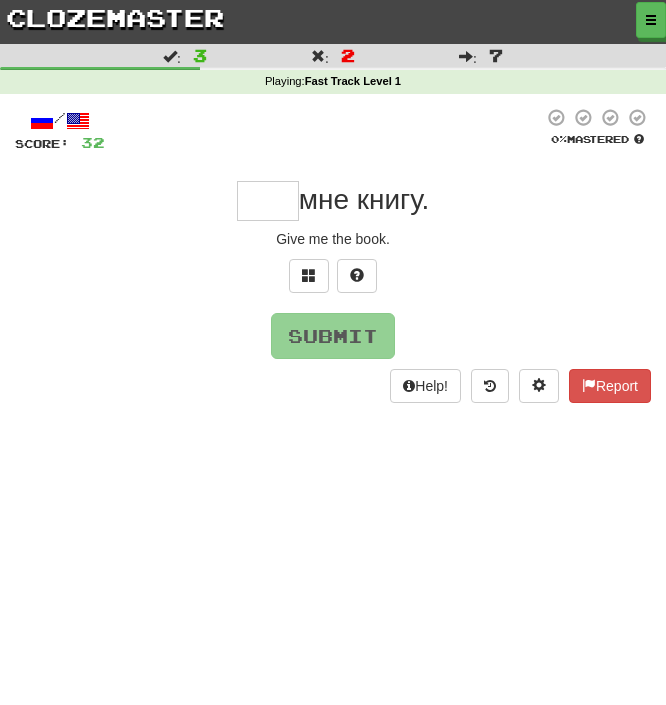 type on "*" 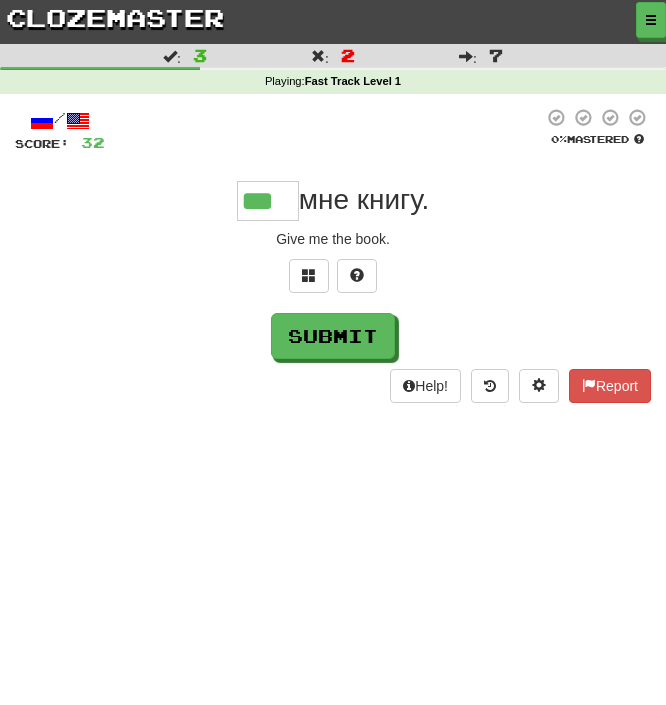 type on "***" 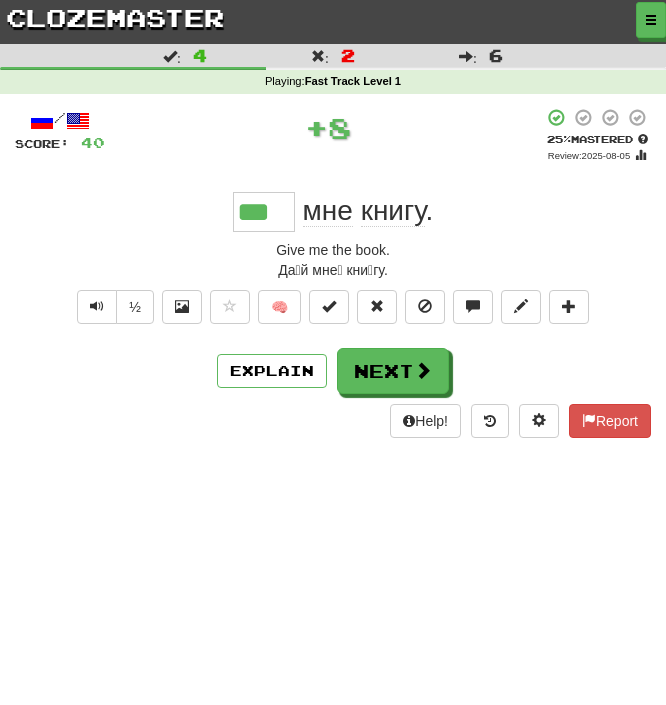 type 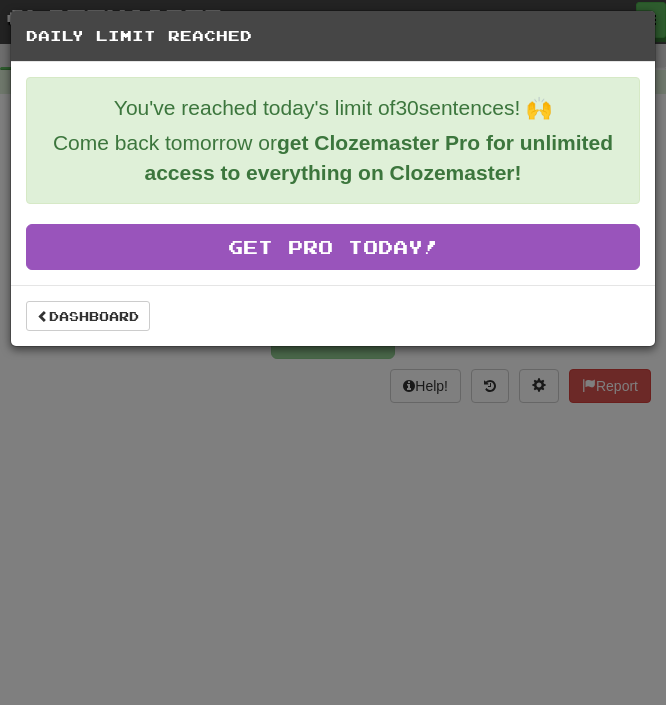 click on "Daily Limit Reached You've reached today's limit of  30  sentences! 🙌  Come back tomorrow or  get Clozemaster Pro for unlimited access to everything on Clozemaster! Get Pro Today! Dashboard" at bounding box center [333, 352] 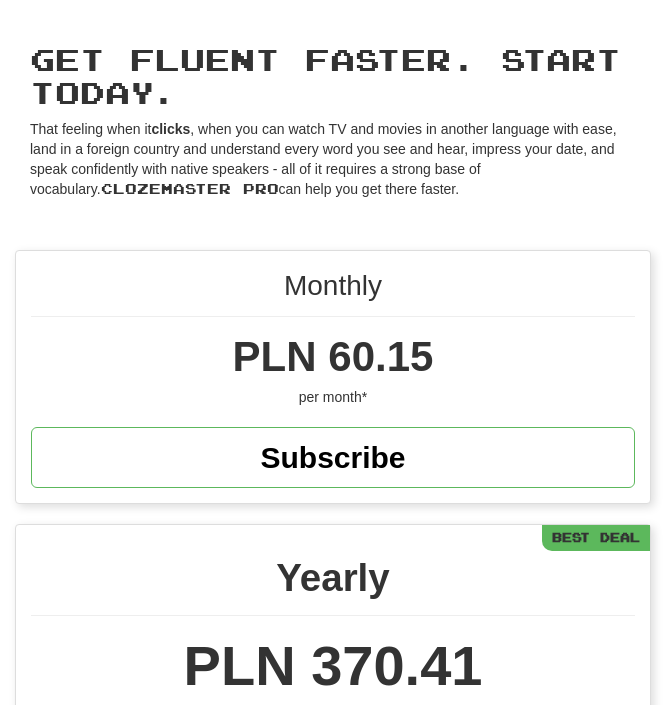 scroll, scrollTop: 62, scrollLeft: 0, axis: vertical 